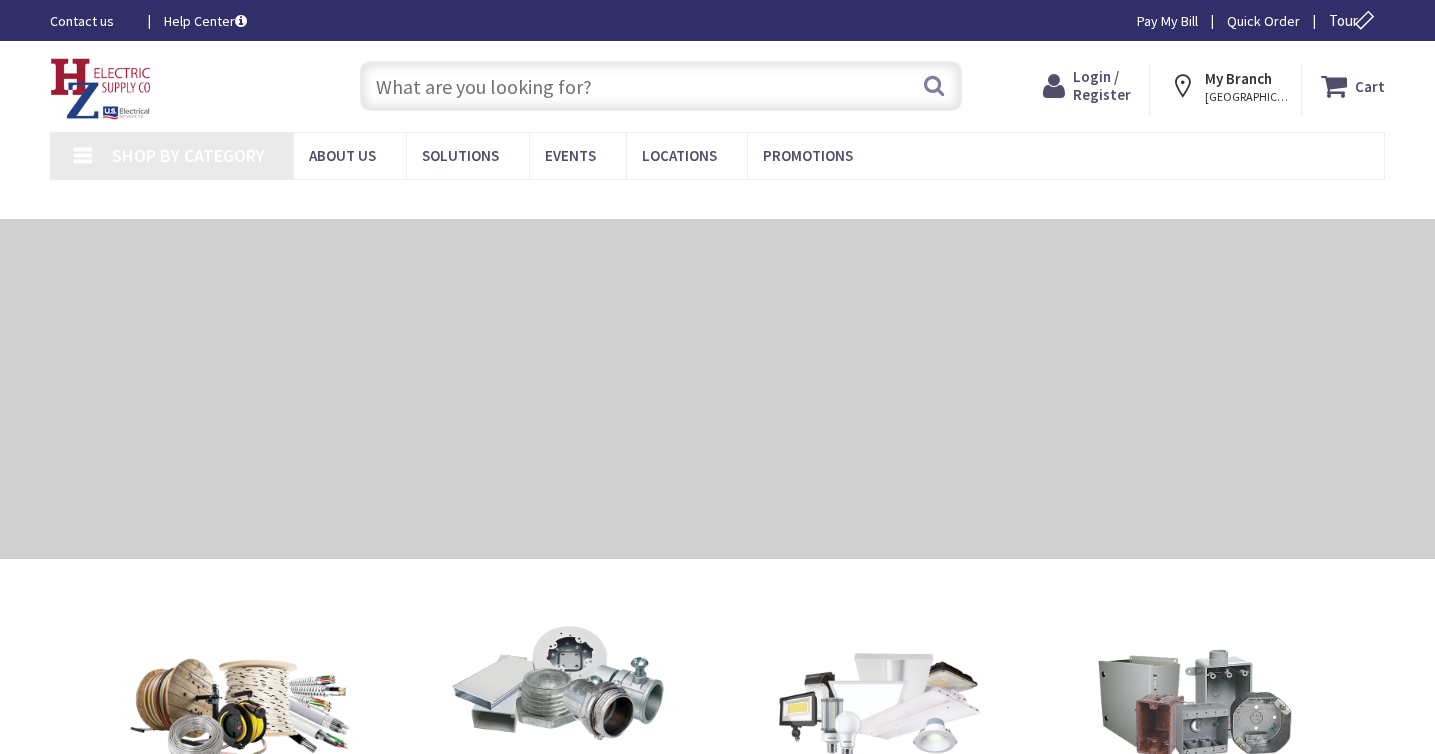 scroll, scrollTop: 0, scrollLeft: 0, axis: both 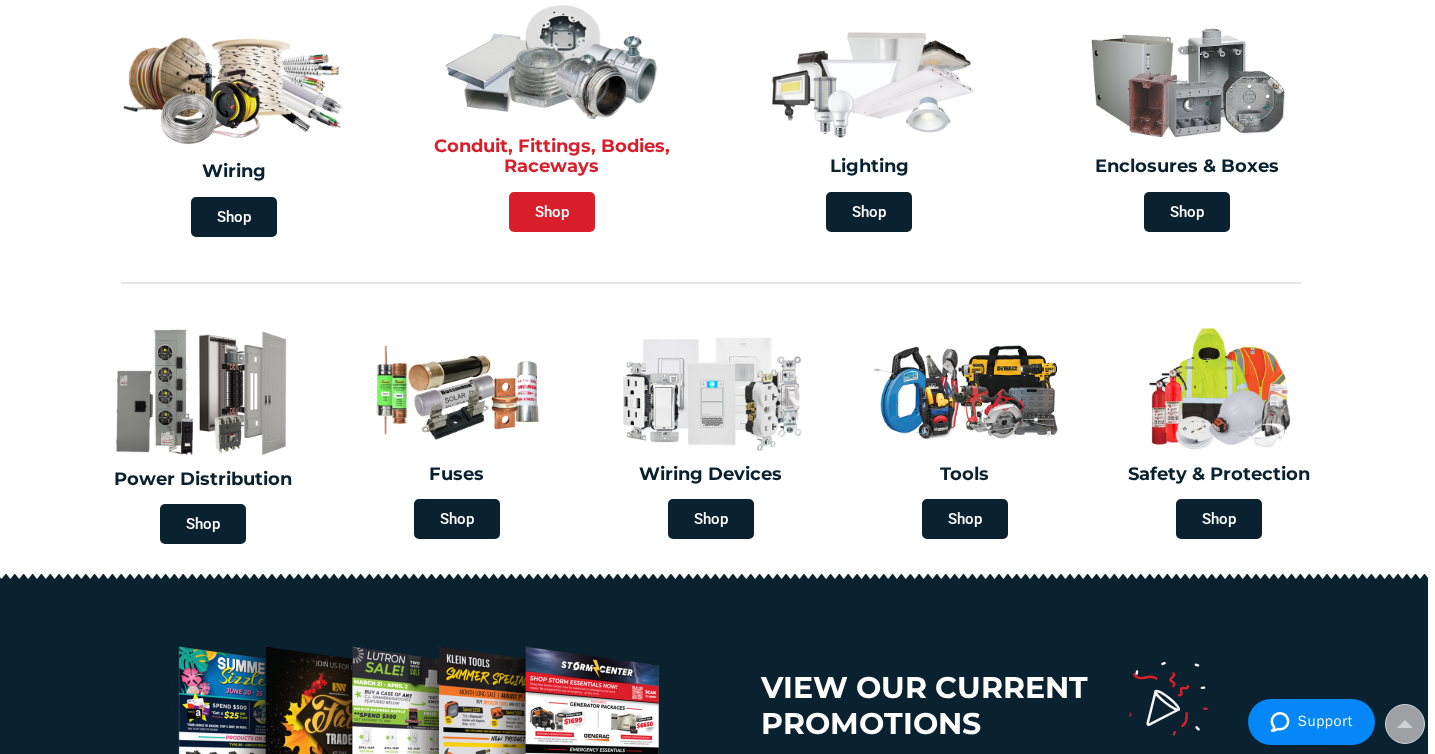 click on "Shop" at bounding box center [552, 212] 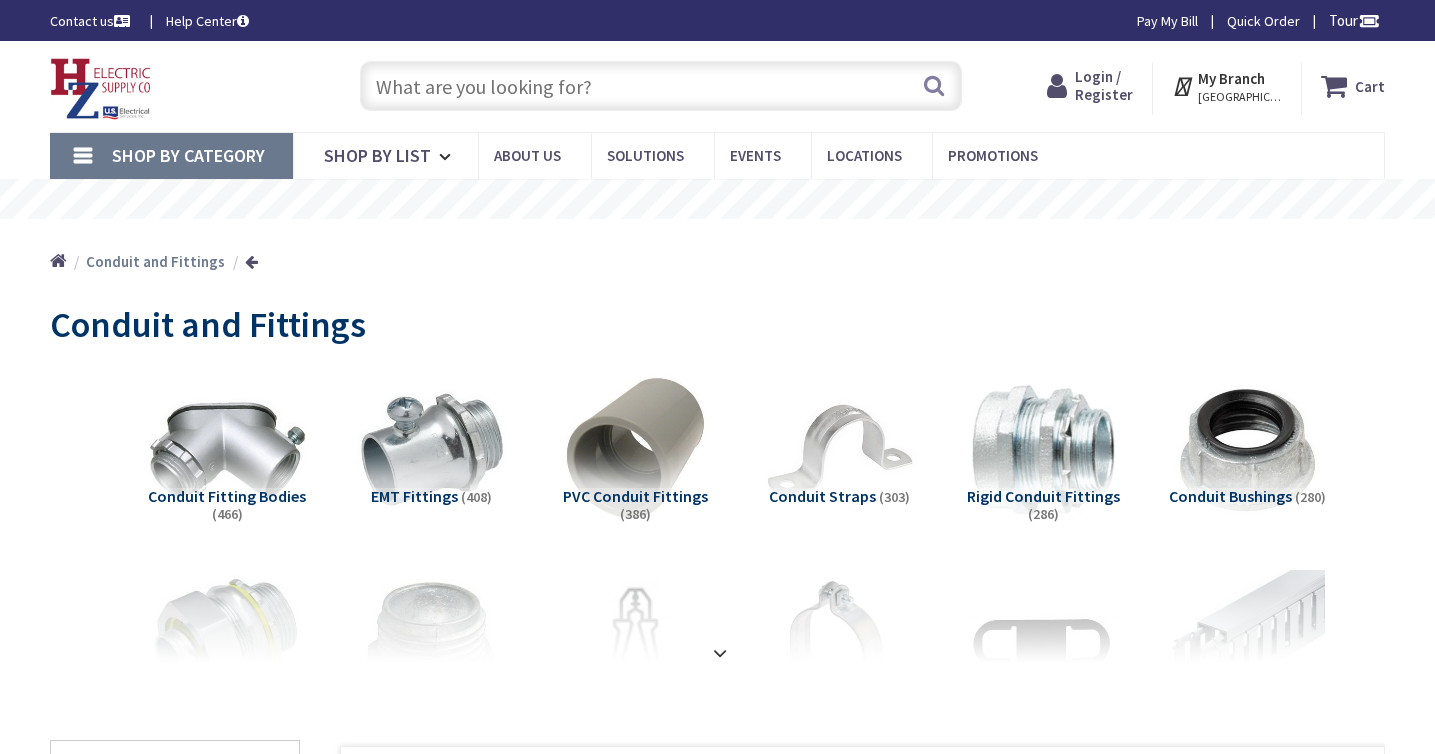 scroll, scrollTop: 0, scrollLeft: 0, axis: both 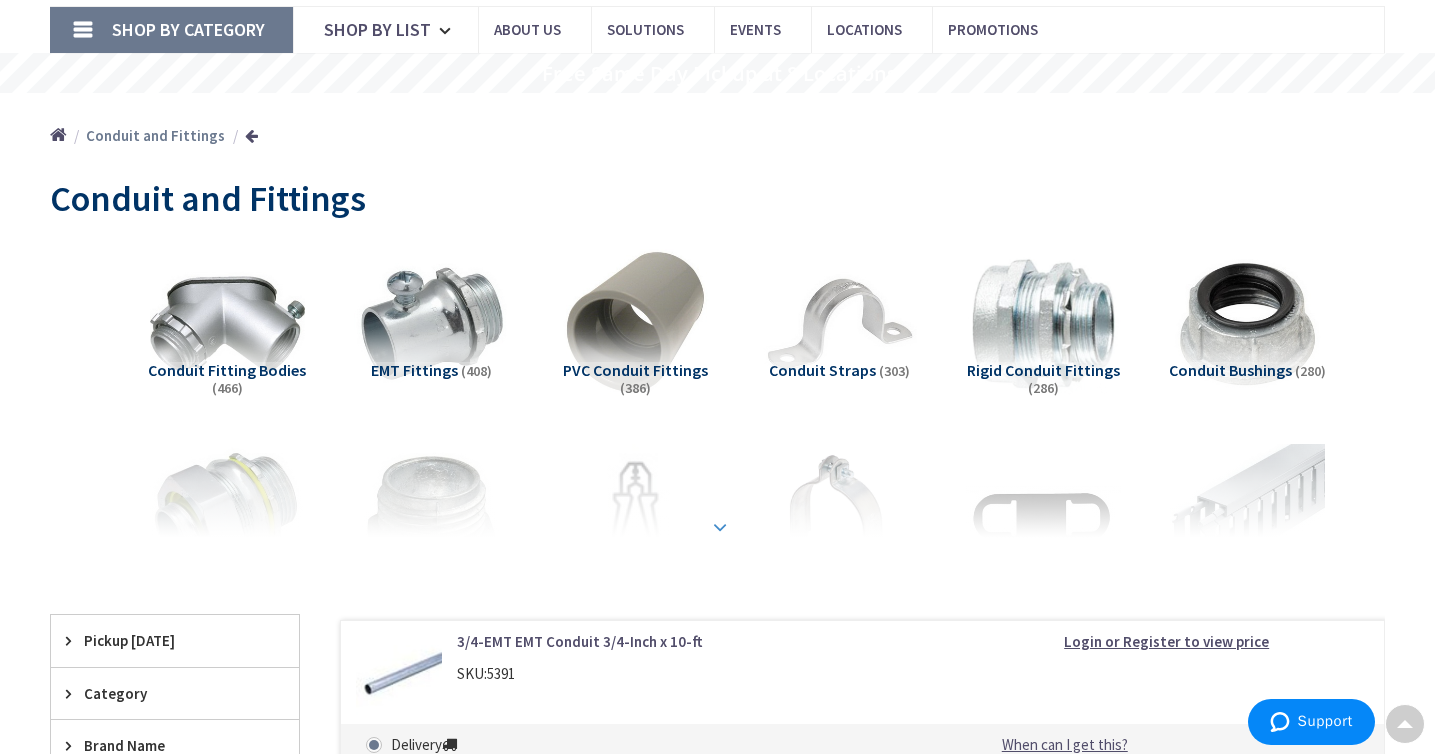 click at bounding box center (720, 527) 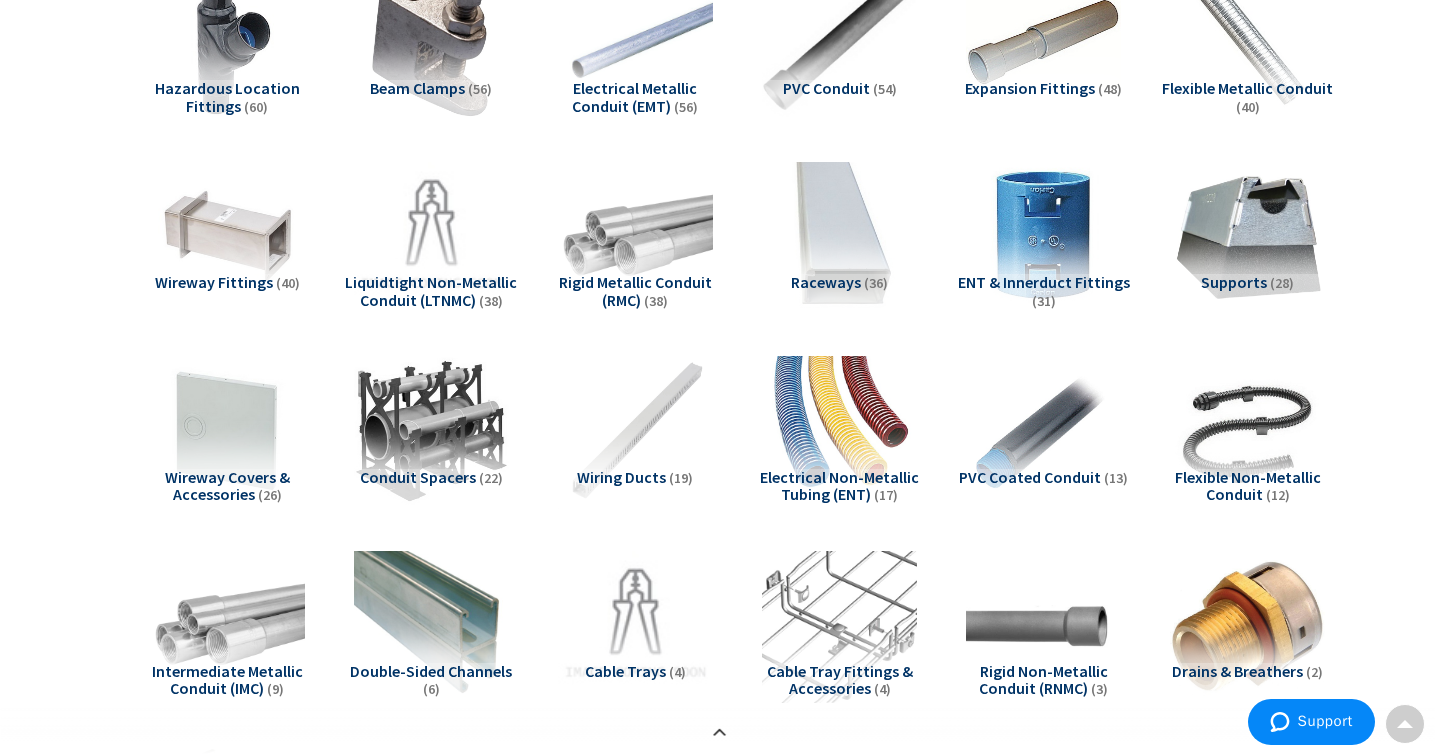 scroll, scrollTop: 1181, scrollLeft: 0, axis: vertical 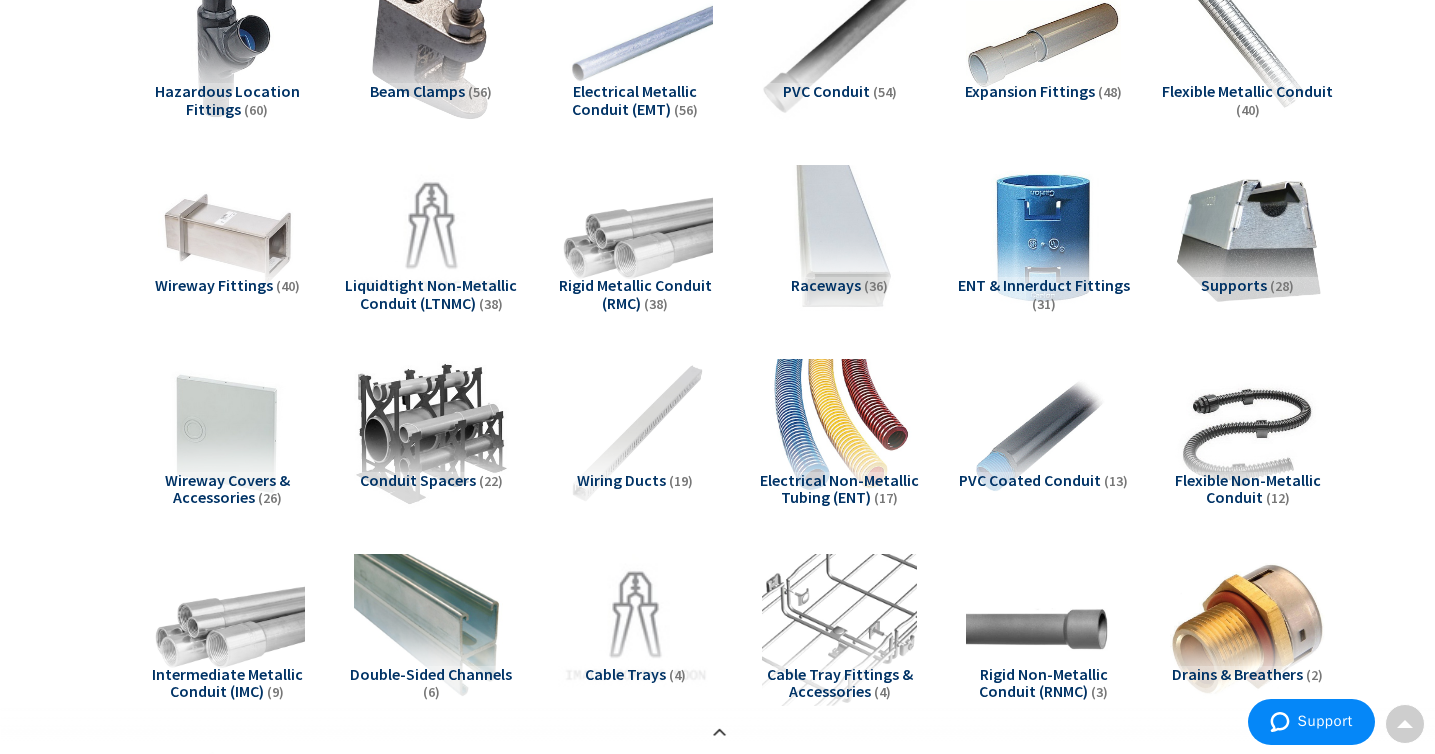 click on "Wiring Ducts" at bounding box center (621, 480) 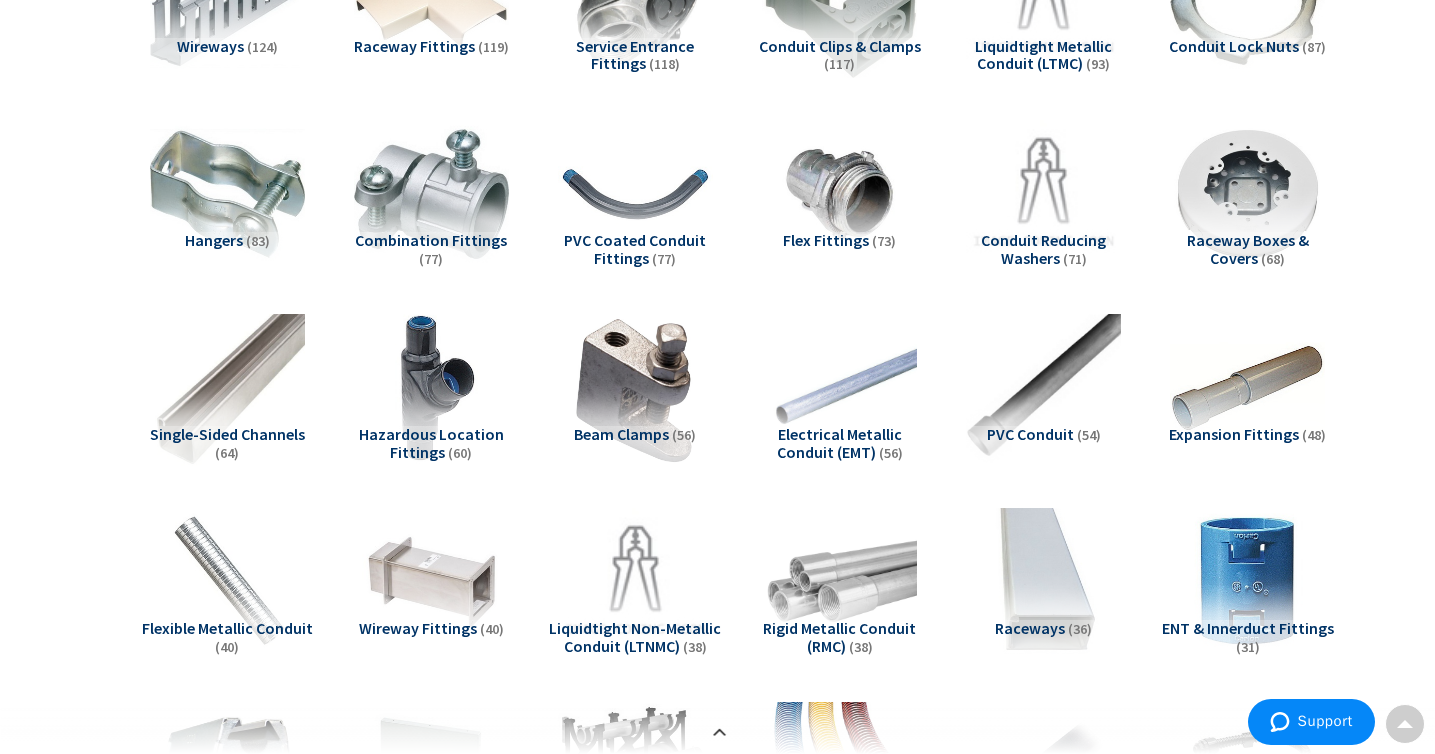 scroll, scrollTop: 456, scrollLeft: 0, axis: vertical 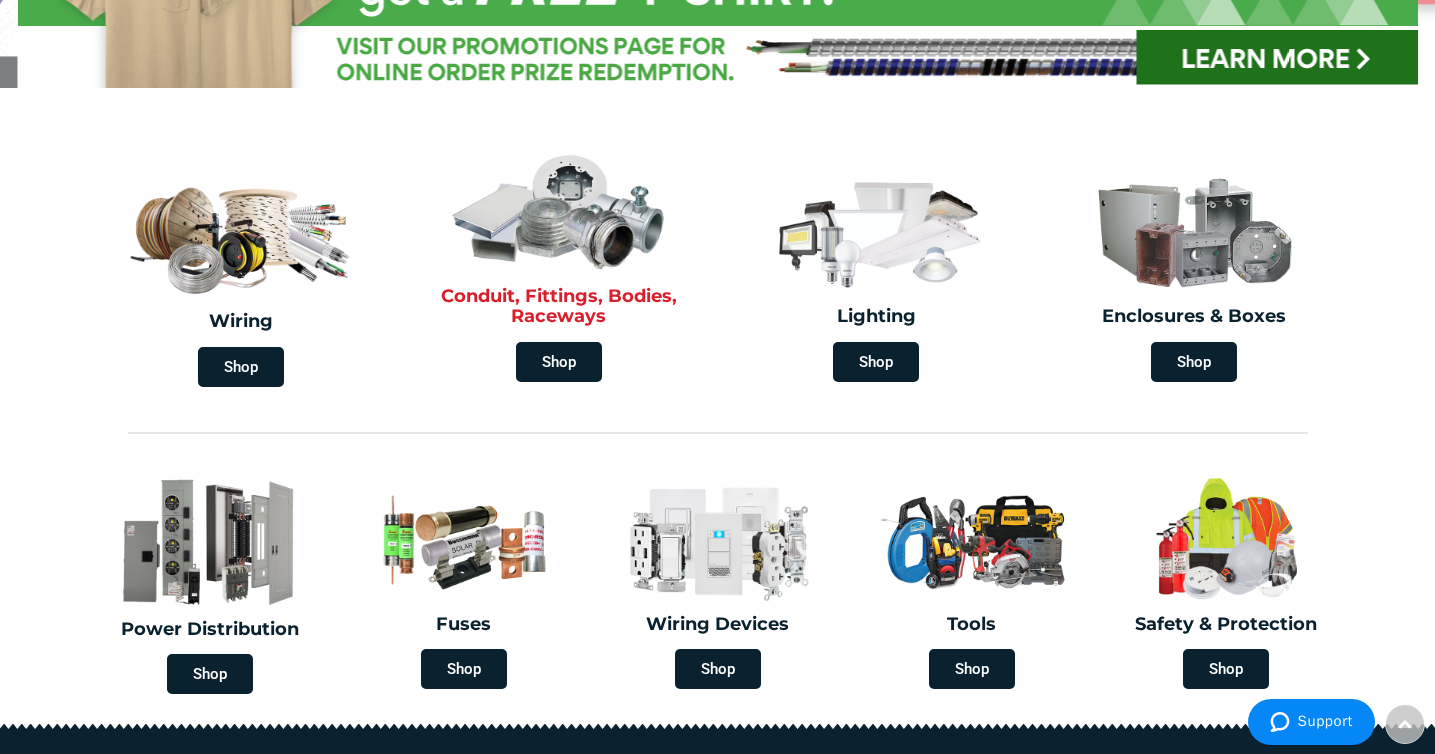 click at bounding box center [559, 210] 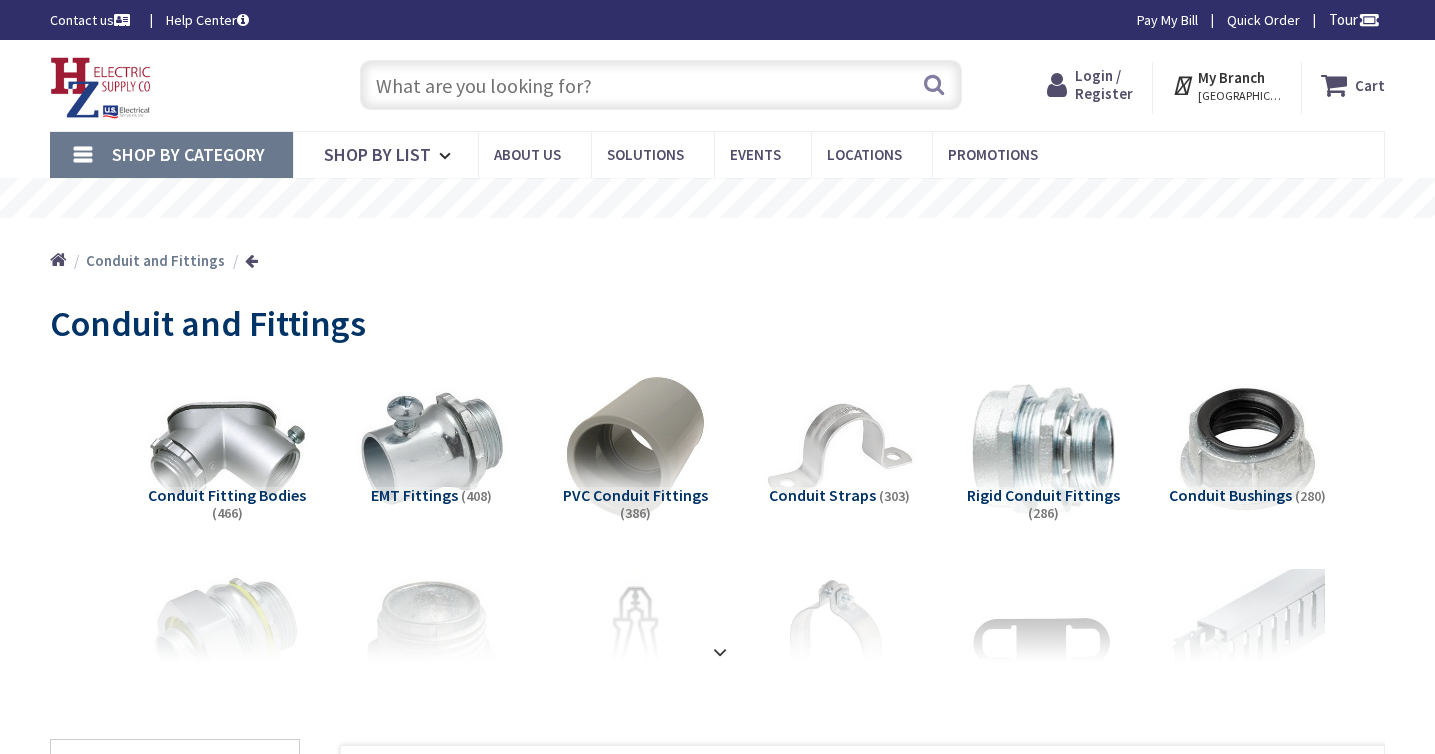 scroll, scrollTop: 0, scrollLeft: 0, axis: both 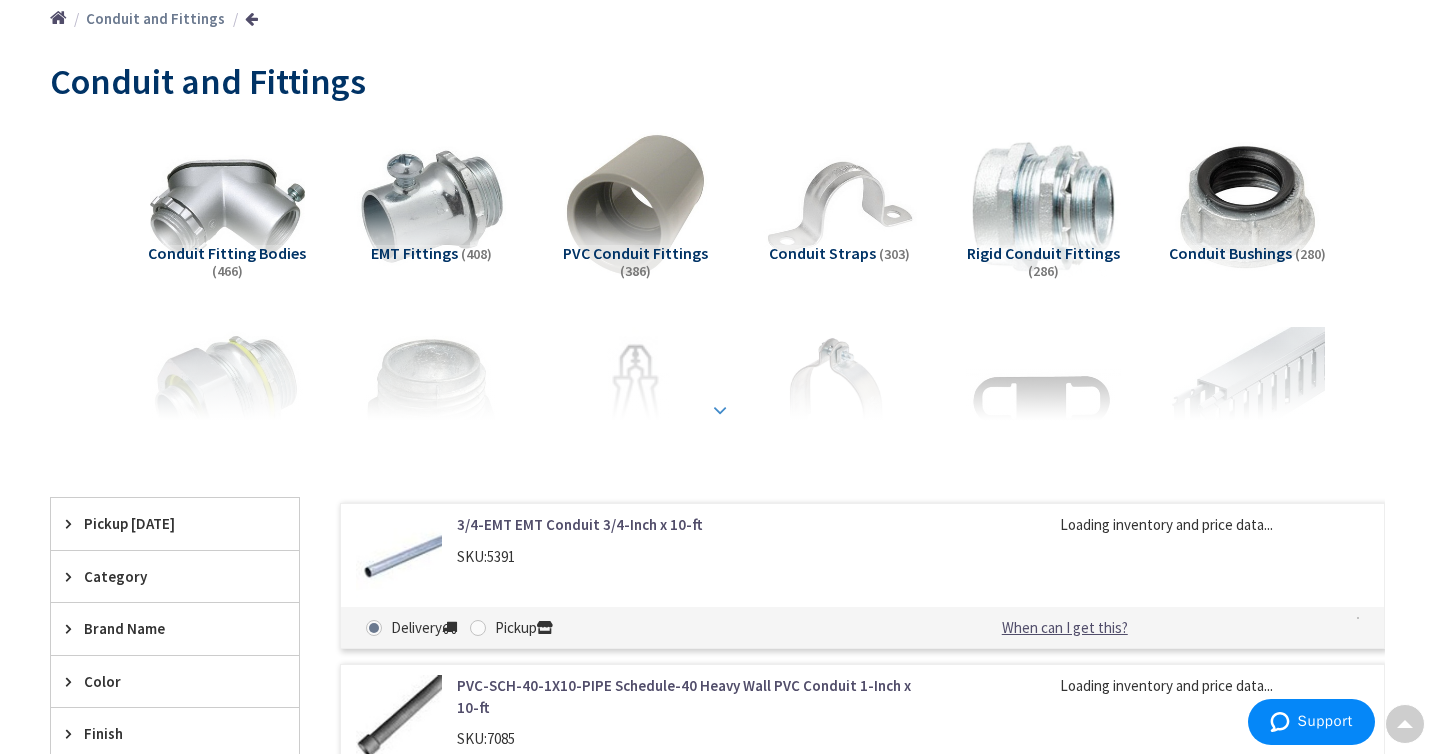 click at bounding box center (720, 410) 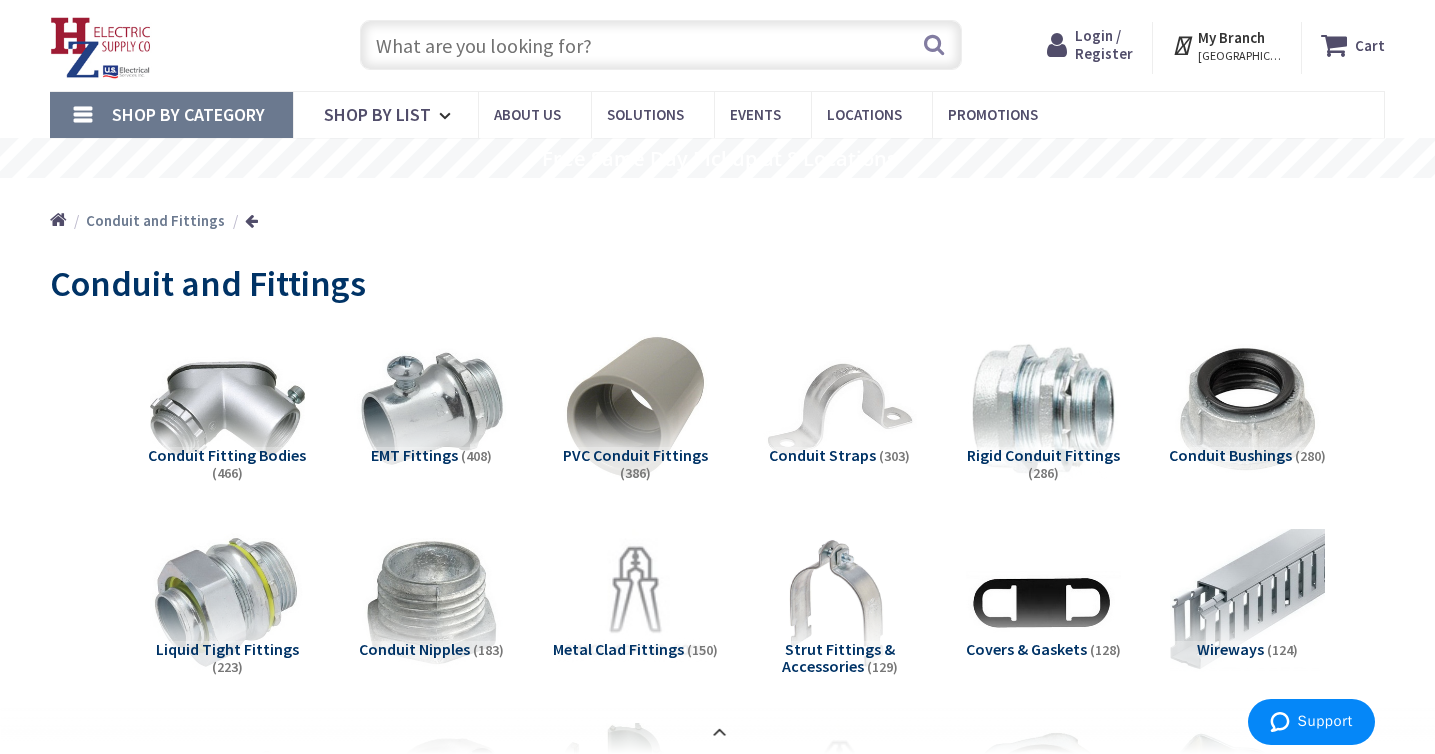 scroll, scrollTop: 45, scrollLeft: 0, axis: vertical 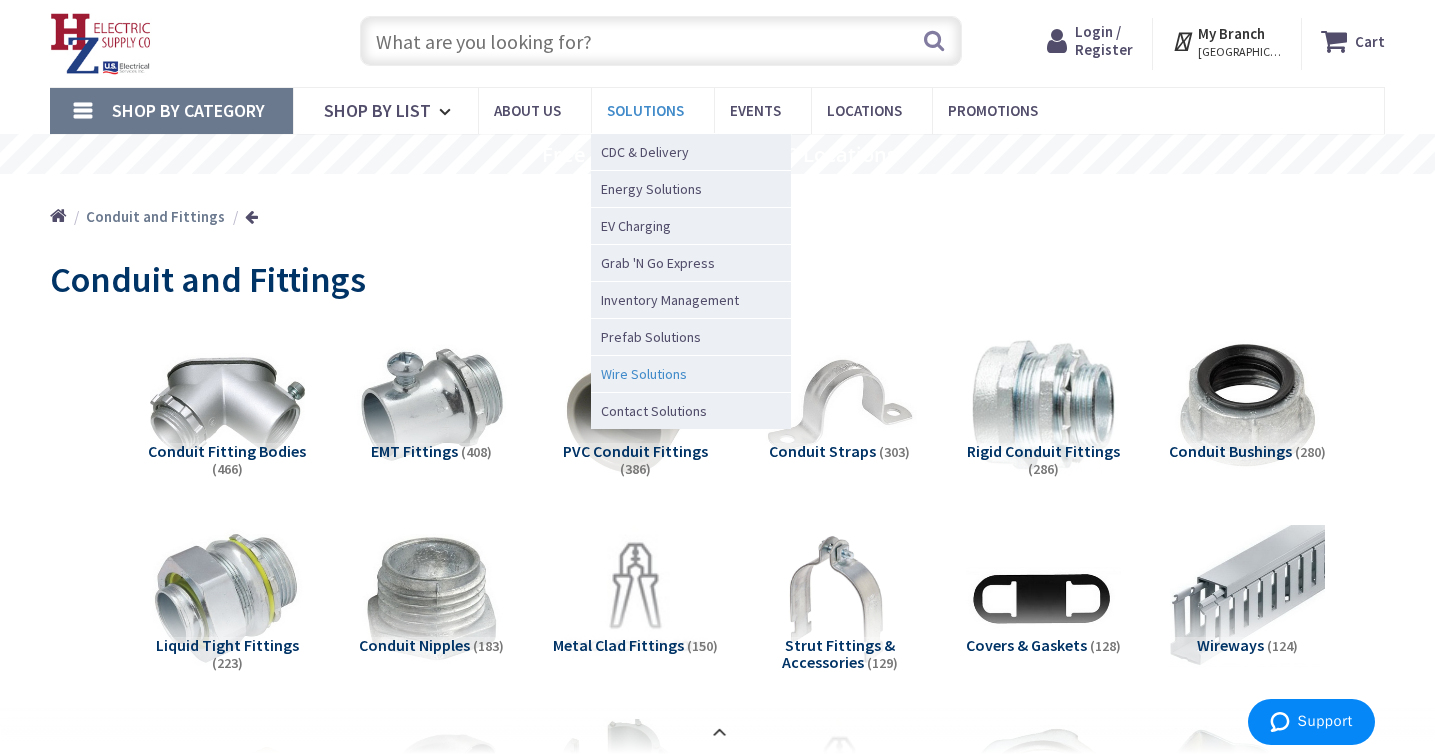 click on "Wire Solutions" at bounding box center [644, 374] 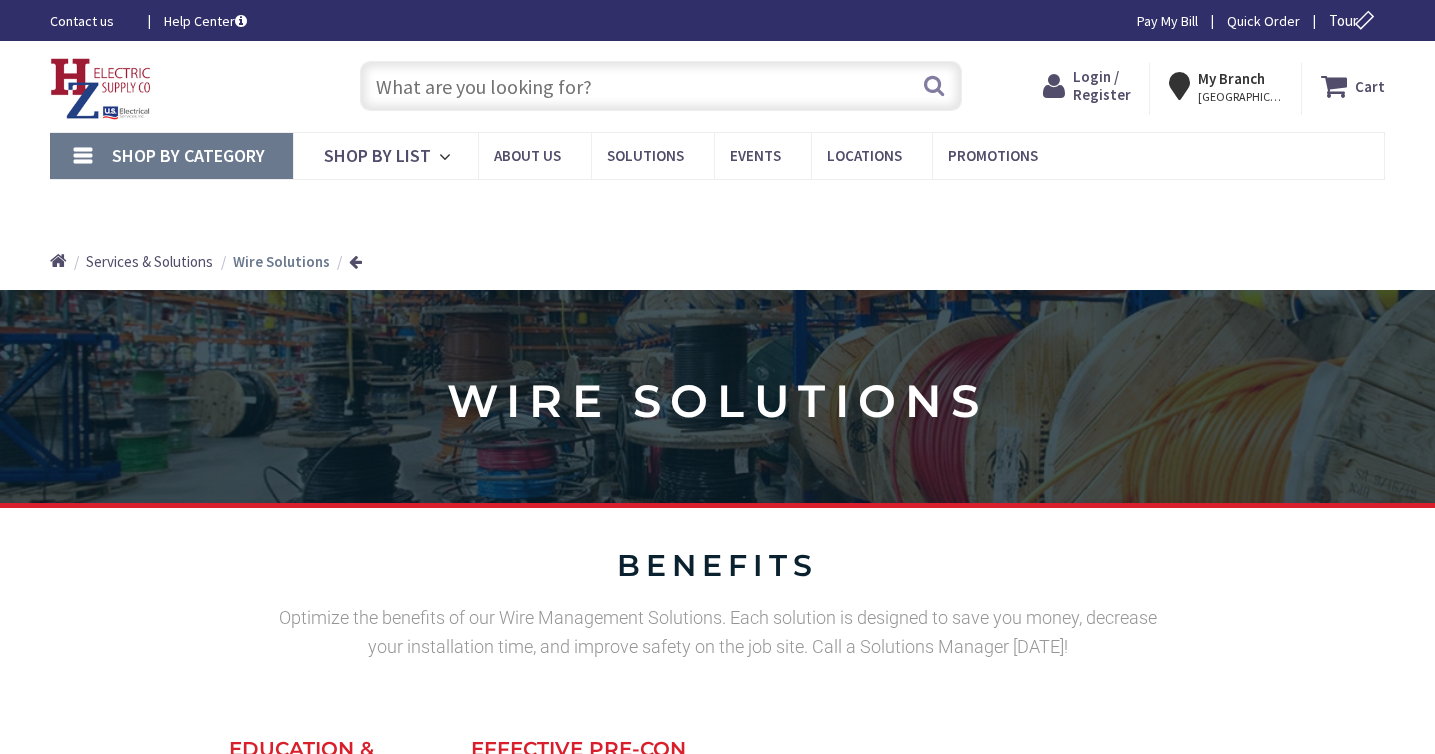 scroll, scrollTop: 0, scrollLeft: 0, axis: both 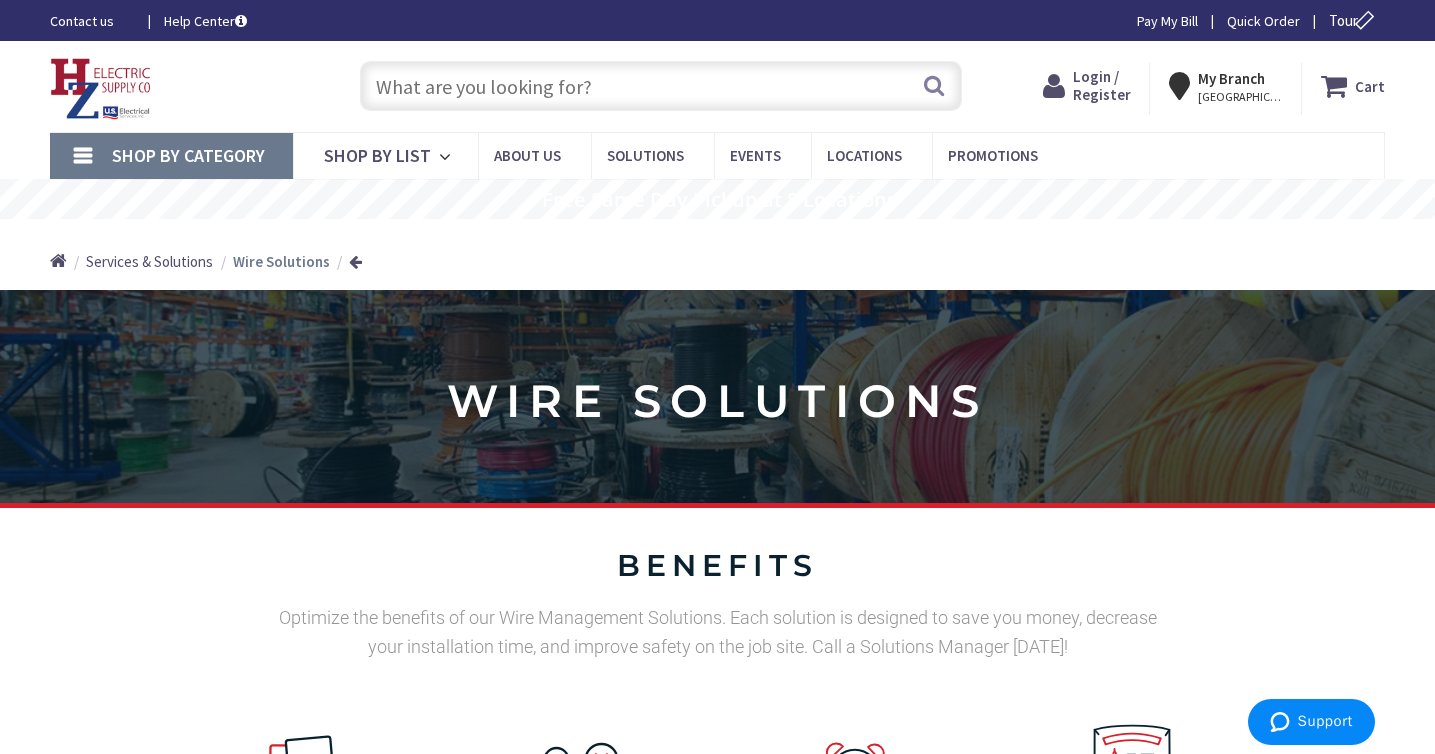 click at bounding box center (661, 86) 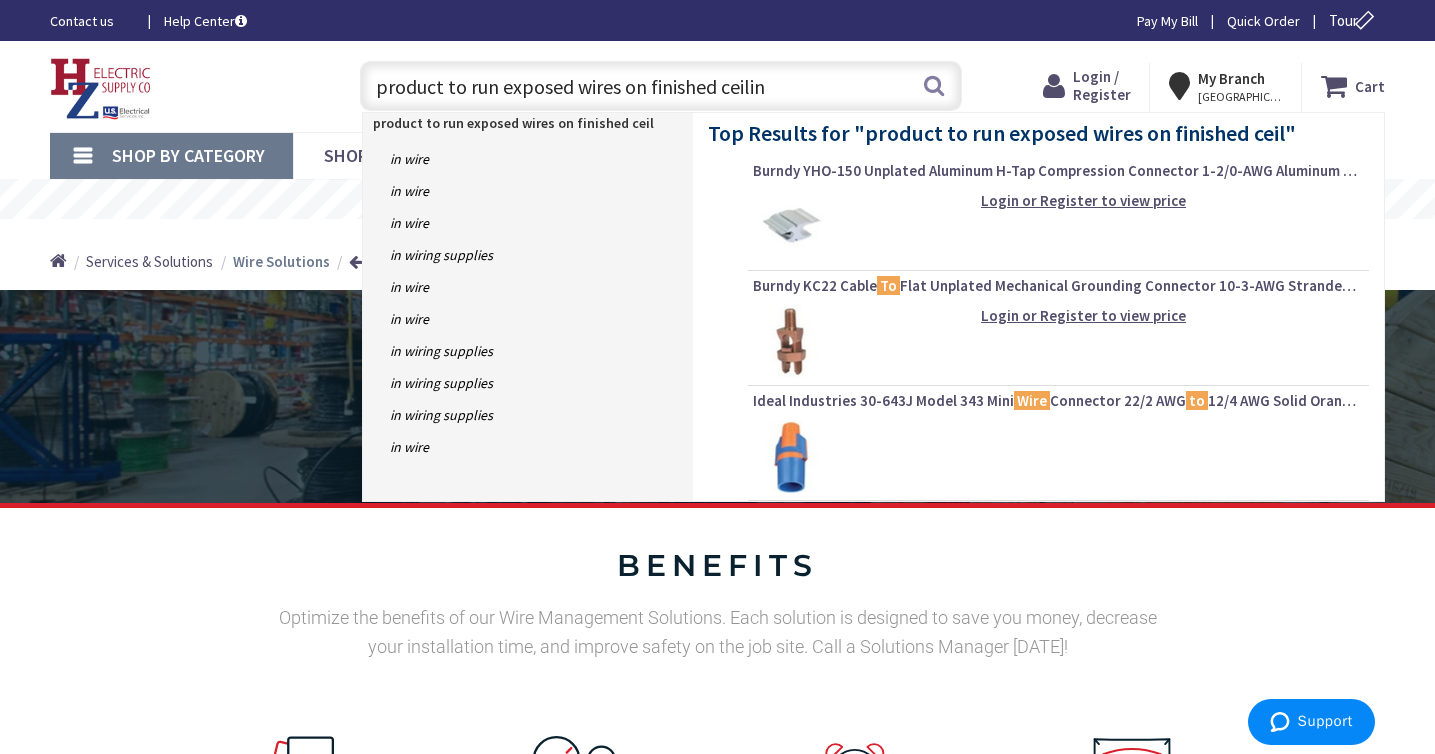 type on "product to run exposed wires on finished ceiling" 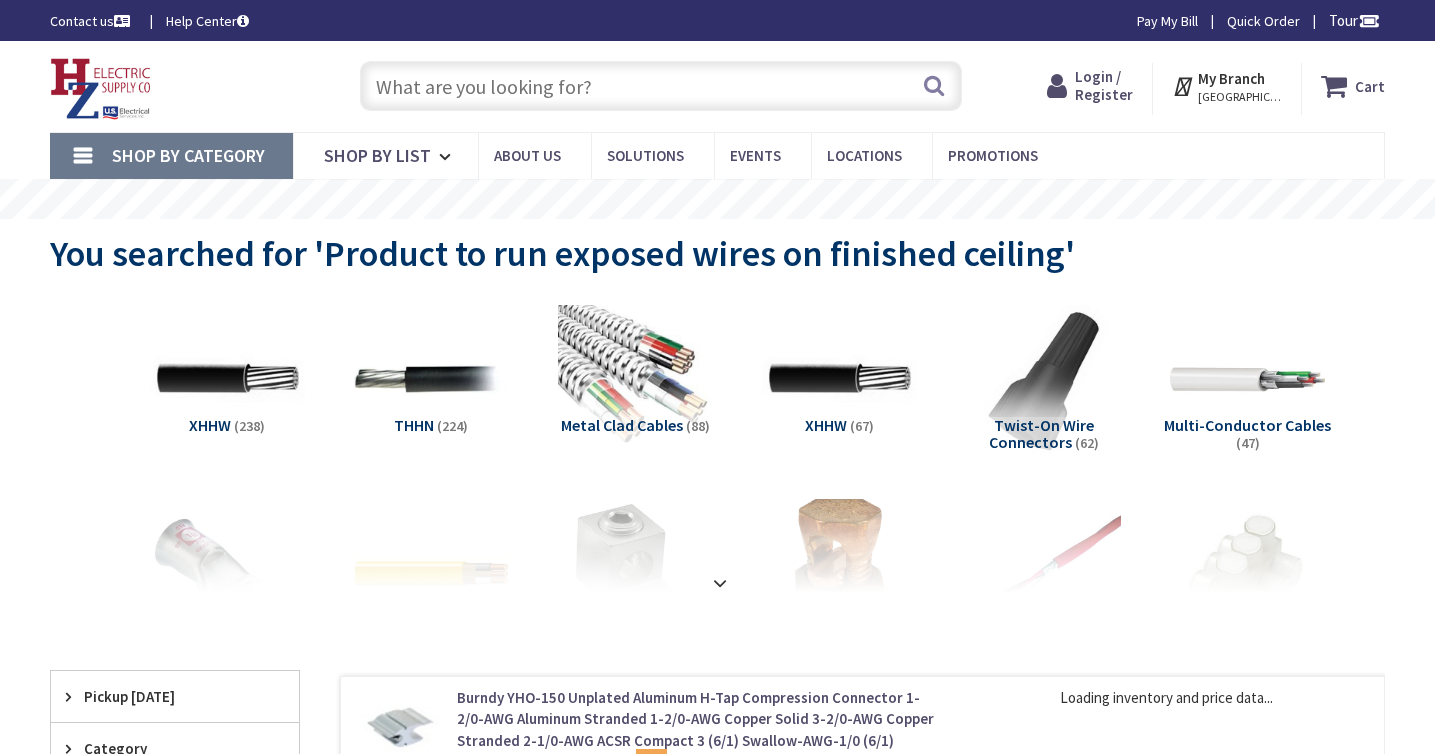scroll, scrollTop: 0, scrollLeft: 0, axis: both 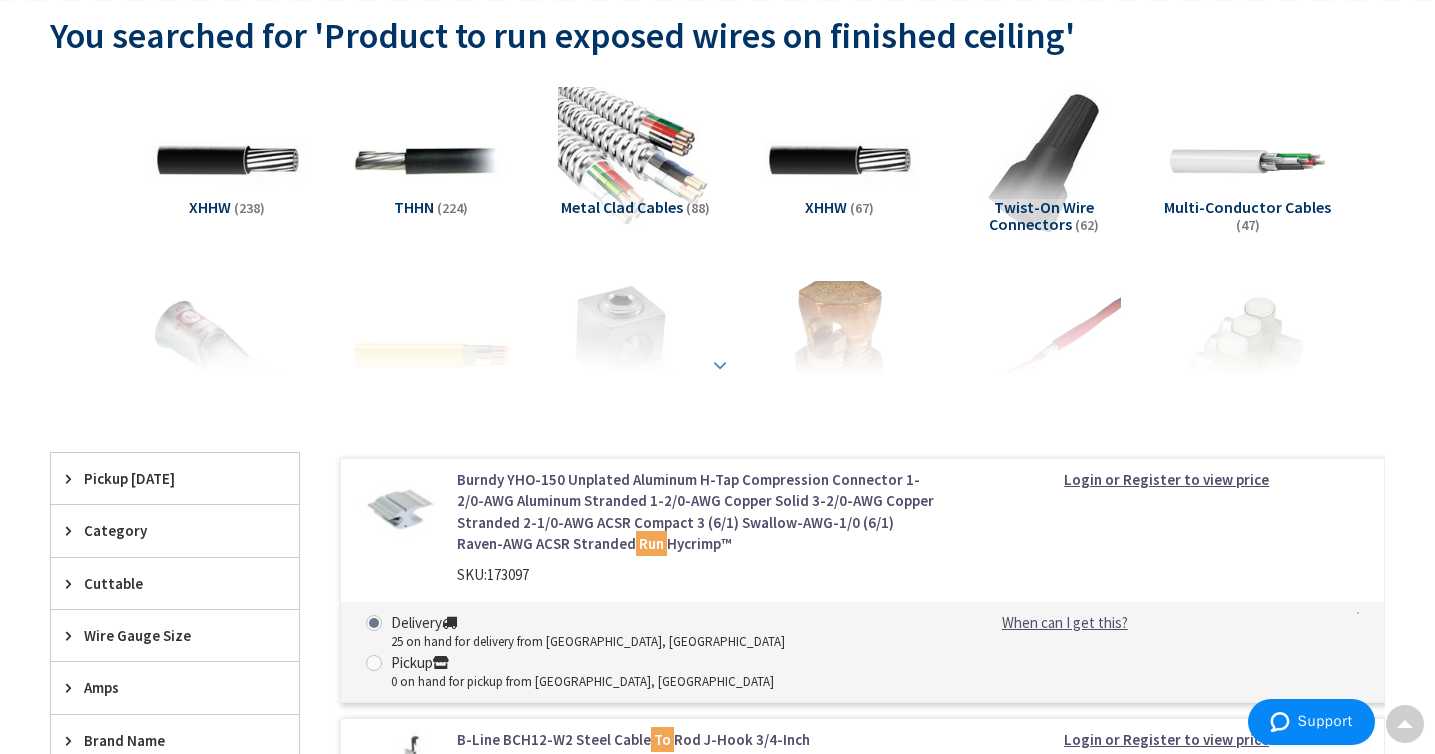 click at bounding box center [720, 365] 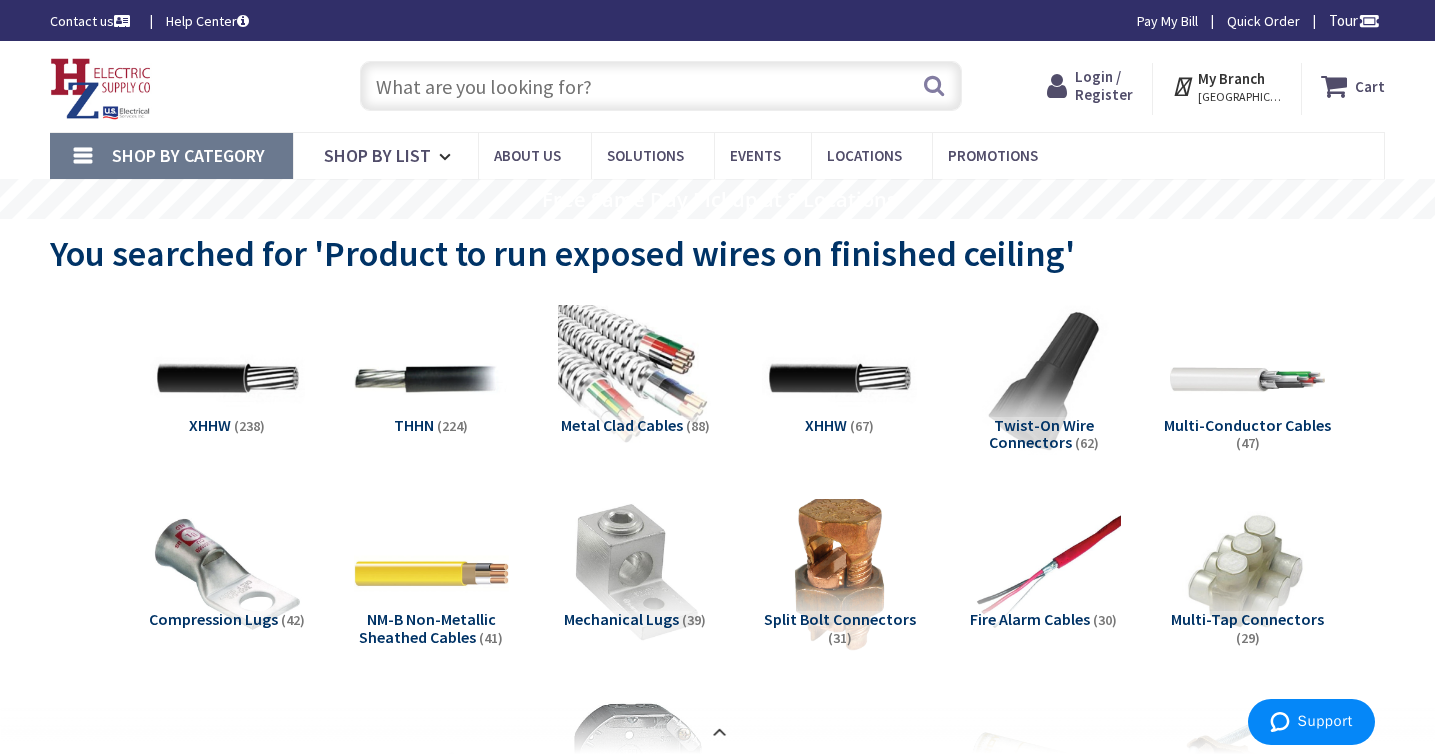 scroll, scrollTop: 0, scrollLeft: 0, axis: both 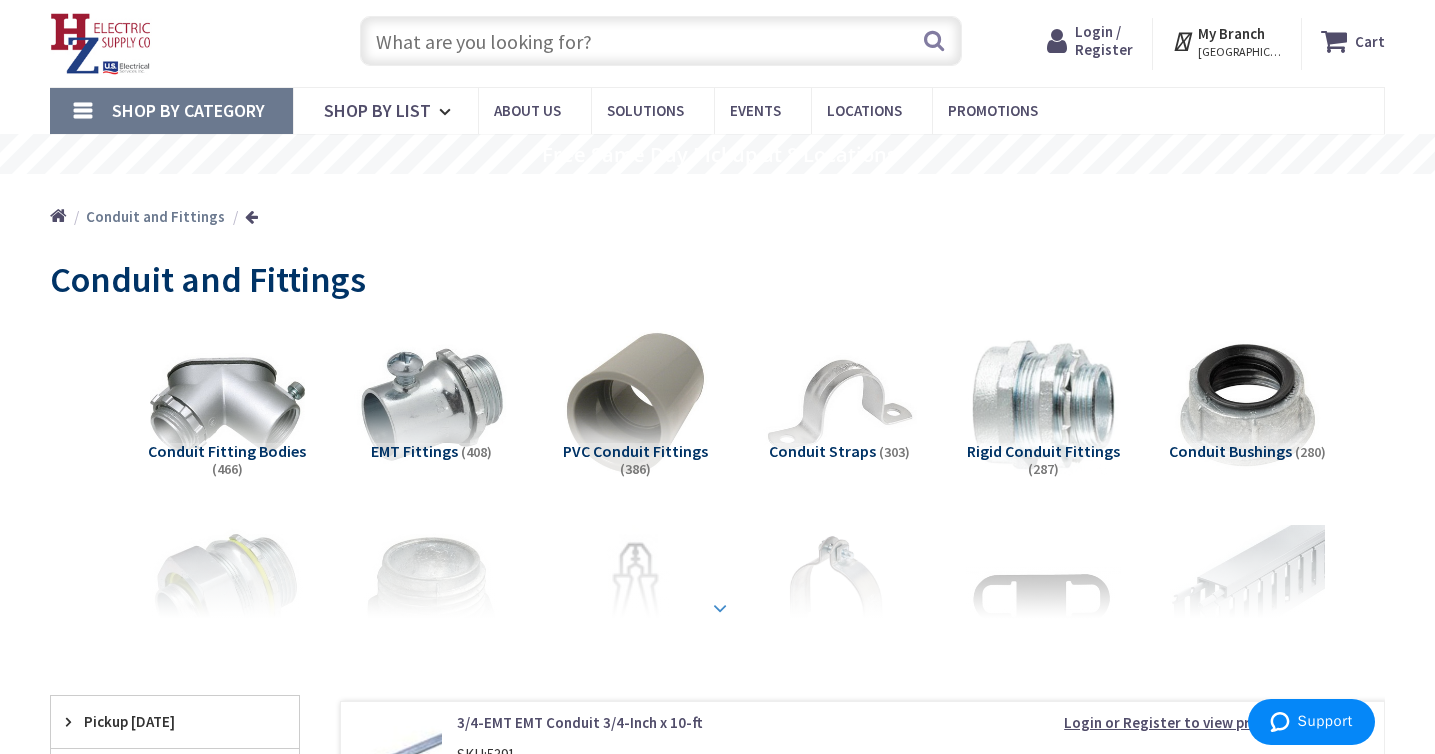 click at bounding box center (720, 608) 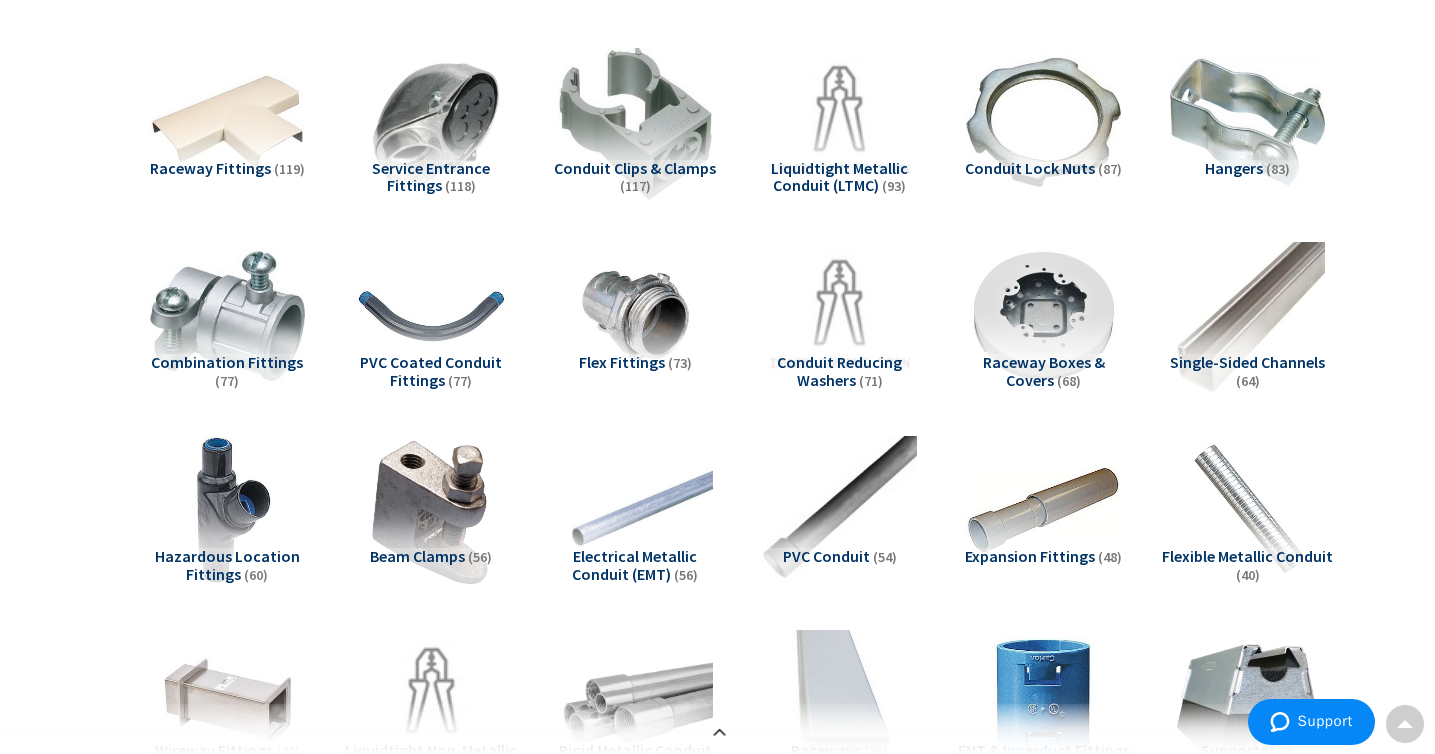 scroll, scrollTop: 792, scrollLeft: 0, axis: vertical 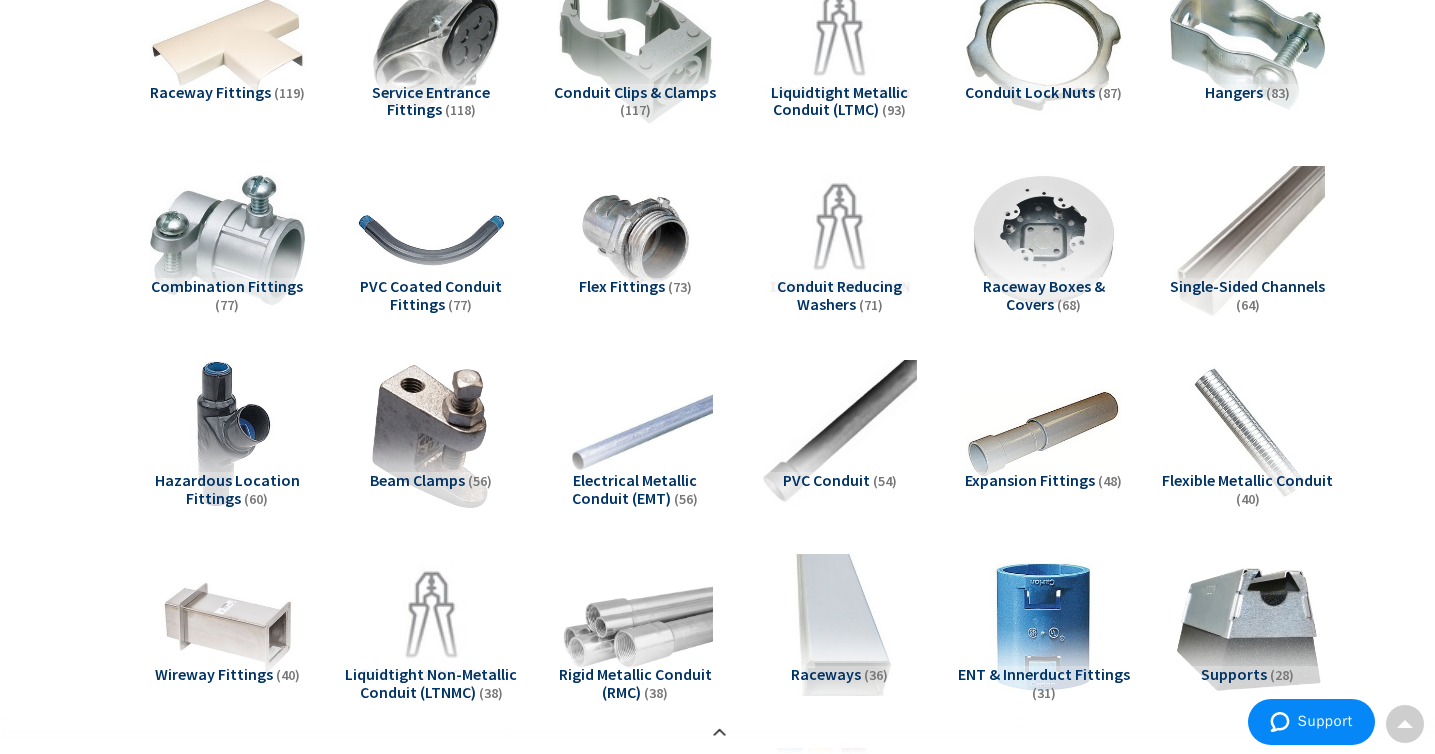click on "Electrical Metallic Conduit (EMT)" at bounding box center [634, 489] 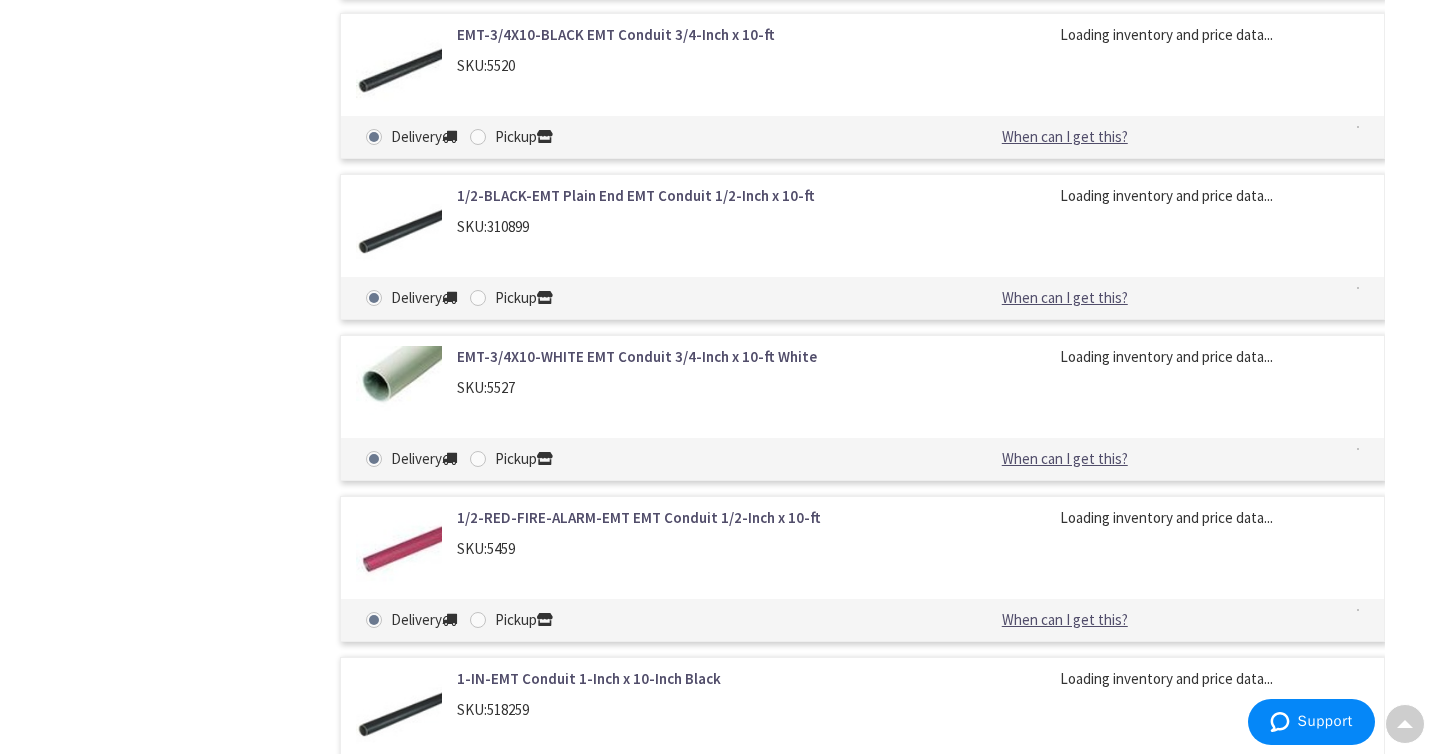 scroll, scrollTop: 4281, scrollLeft: 0, axis: vertical 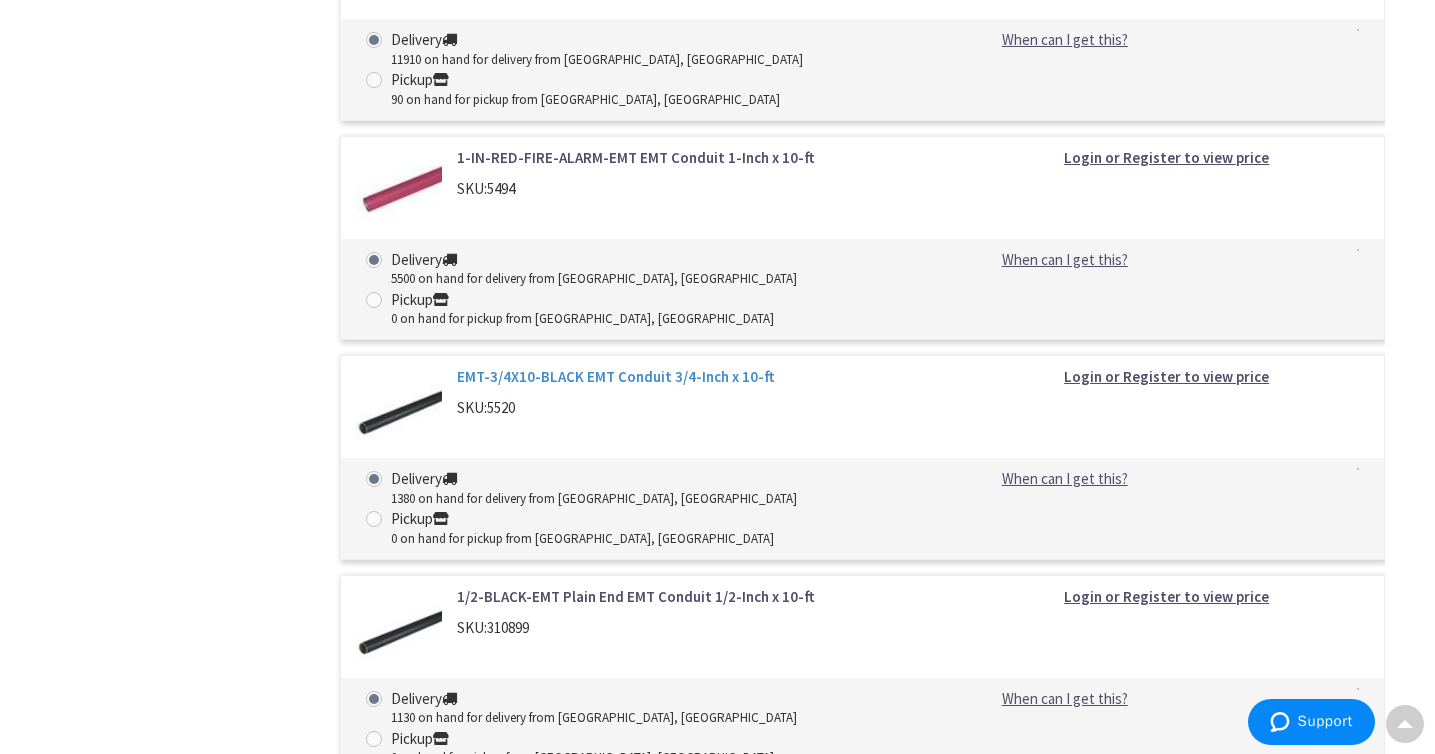 click on "EMT-3/4X10-BLACK EMT Conduit 3/4-Inch x 10-ft" at bounding box center [695, 376] 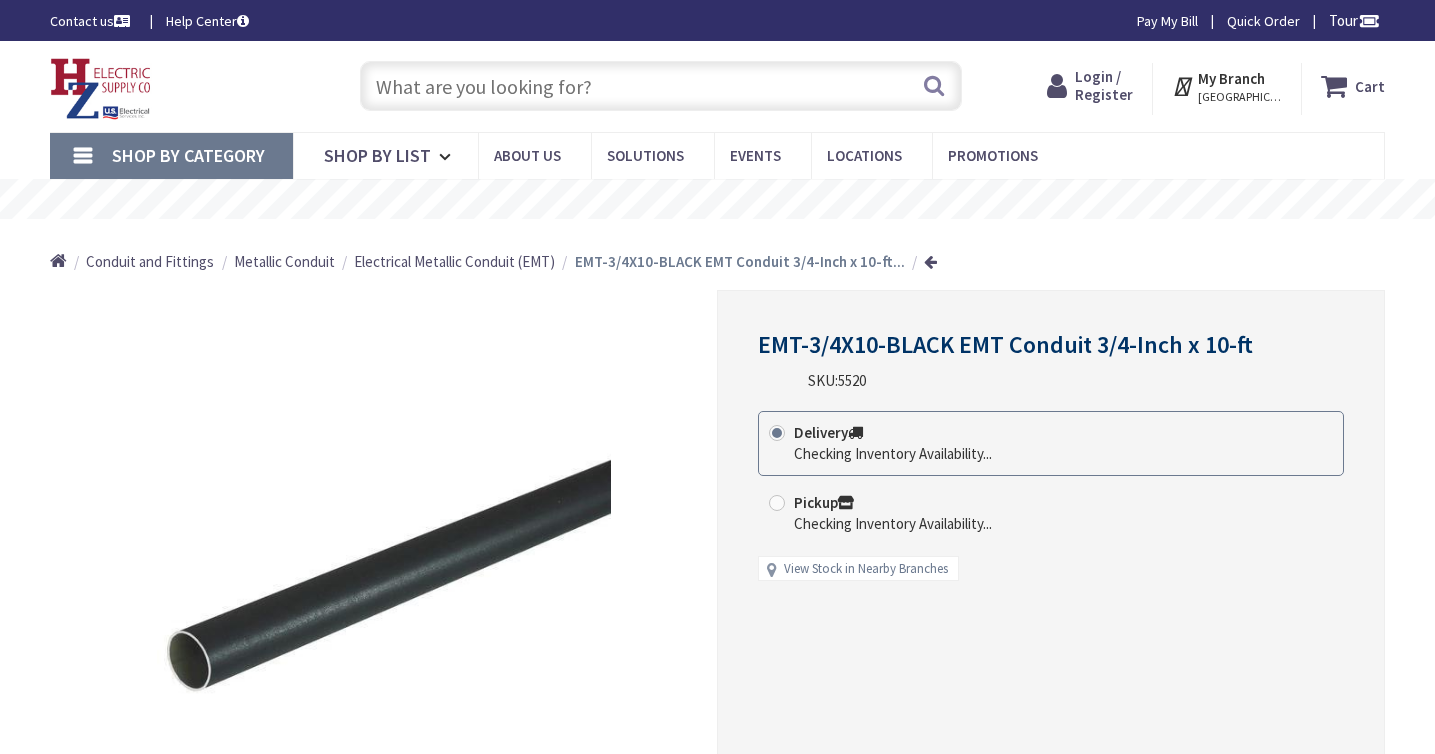 scroll, scrollTop: 0, scrollLeft: 0, axis: both 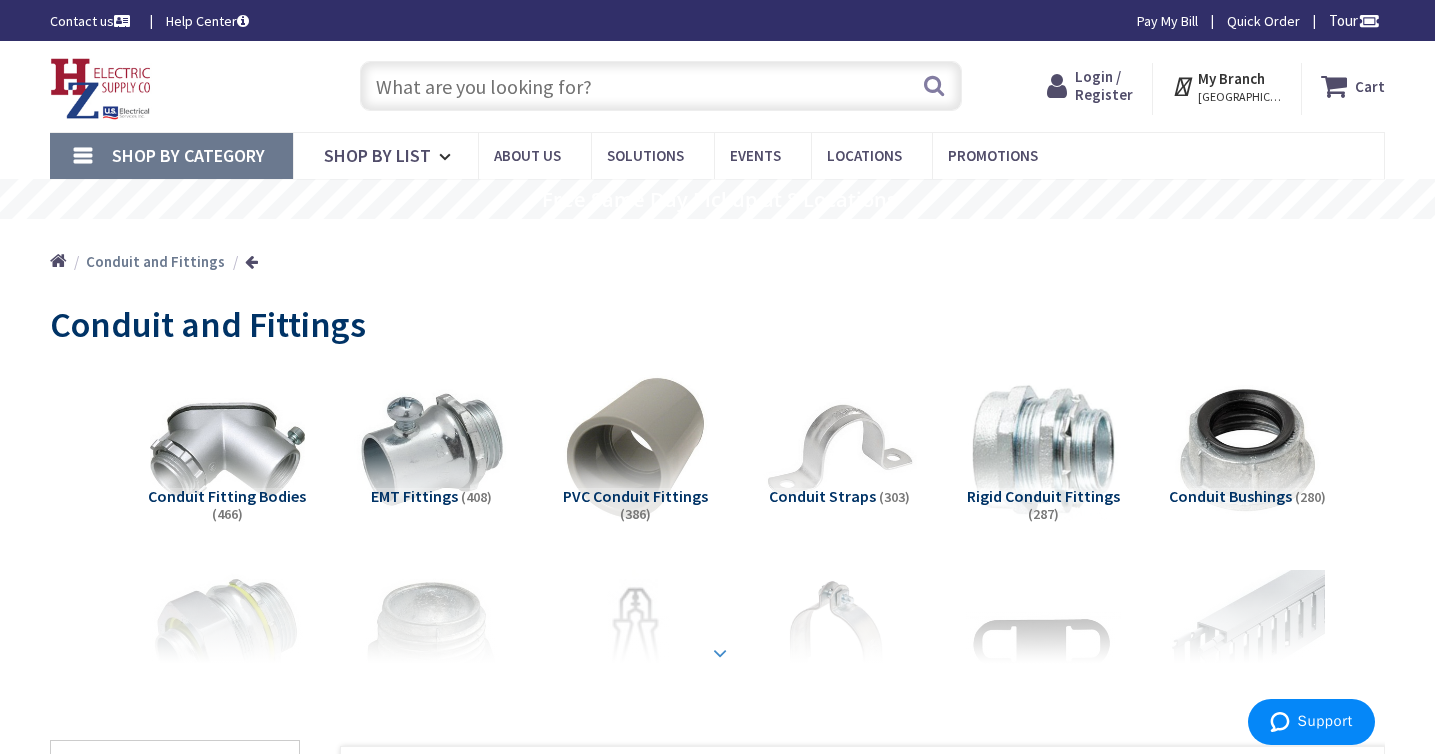 click at bounding box center (720, 653) 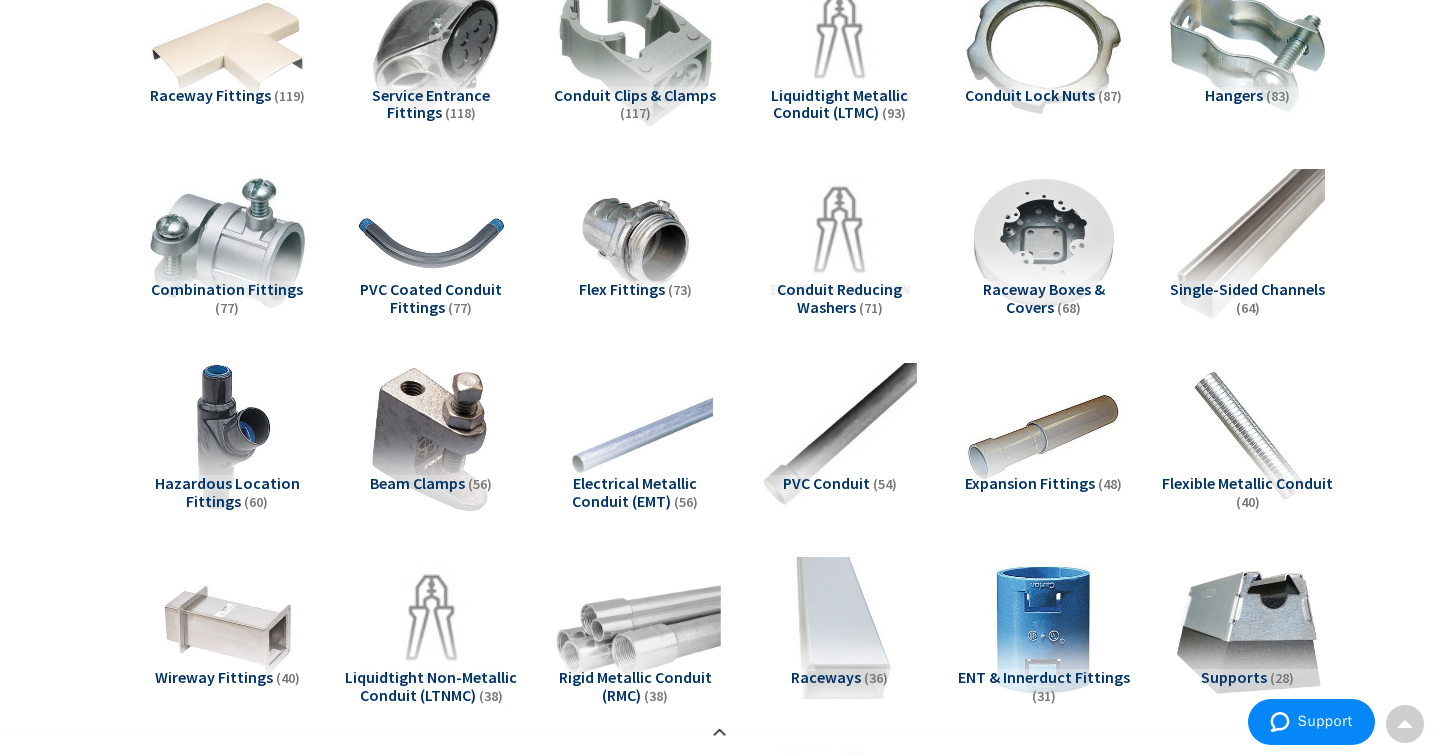 scroll, scrollTop: 790, scrollLeft: 0, axis: vertical 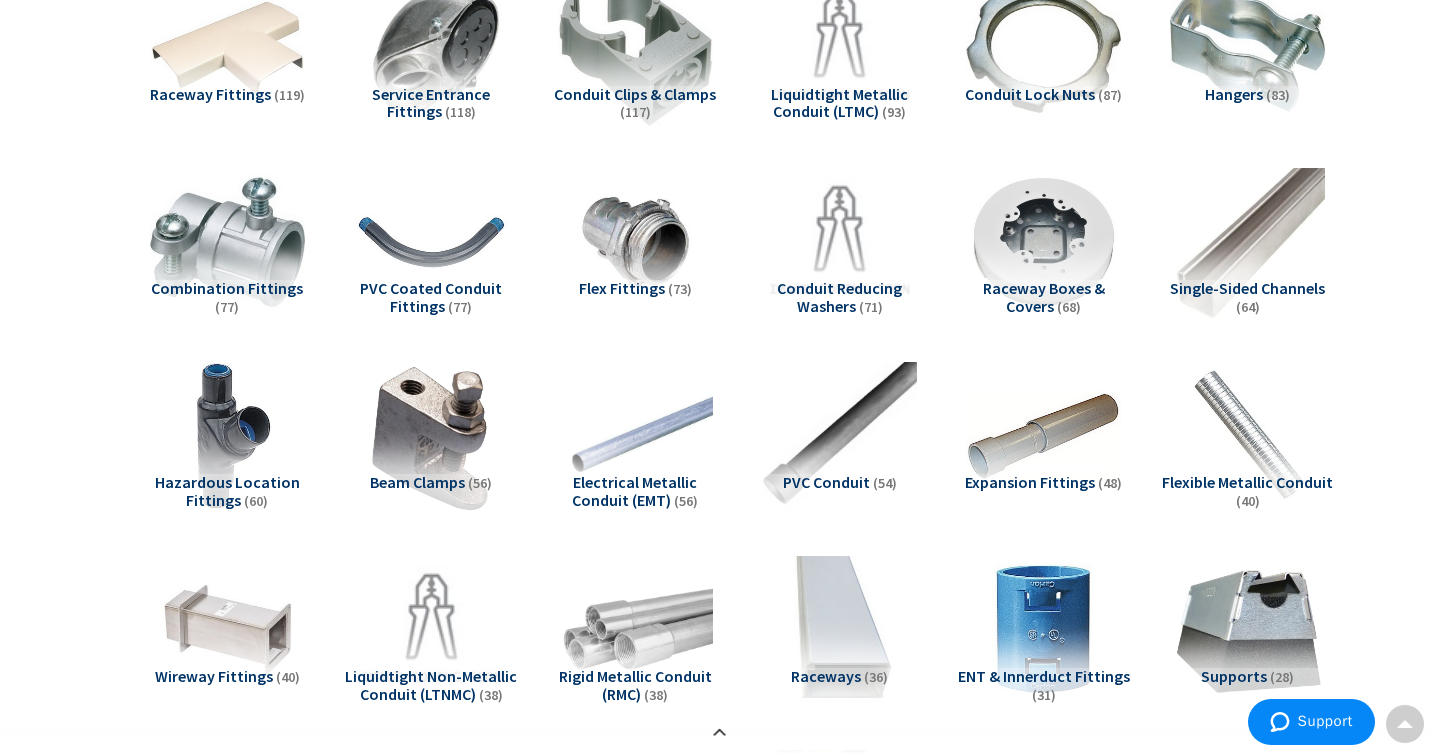 click on "Electrical Metallic Conduit (EMT)" at bounding box center (634, 491) 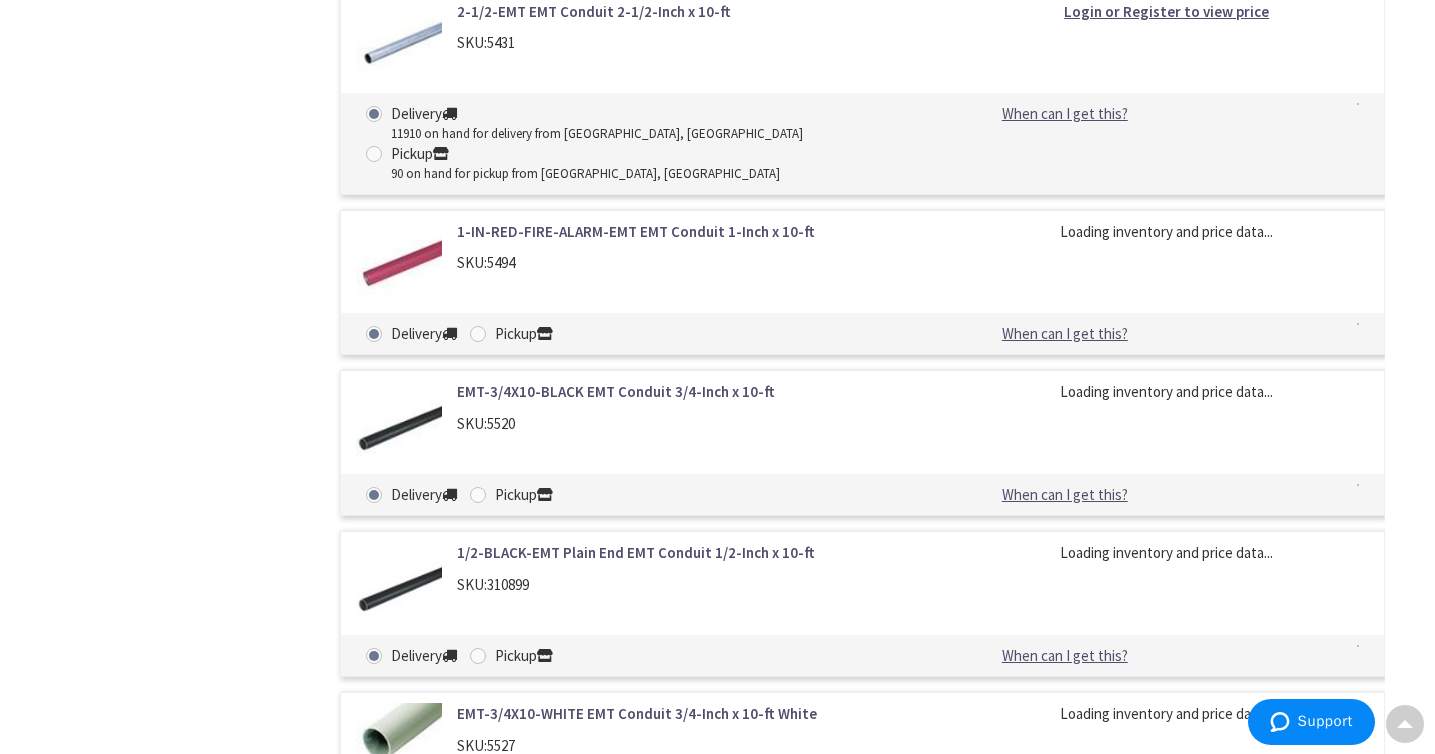 scroll, scrollTop: 4209, scrollLeft: 0, axis: vertical 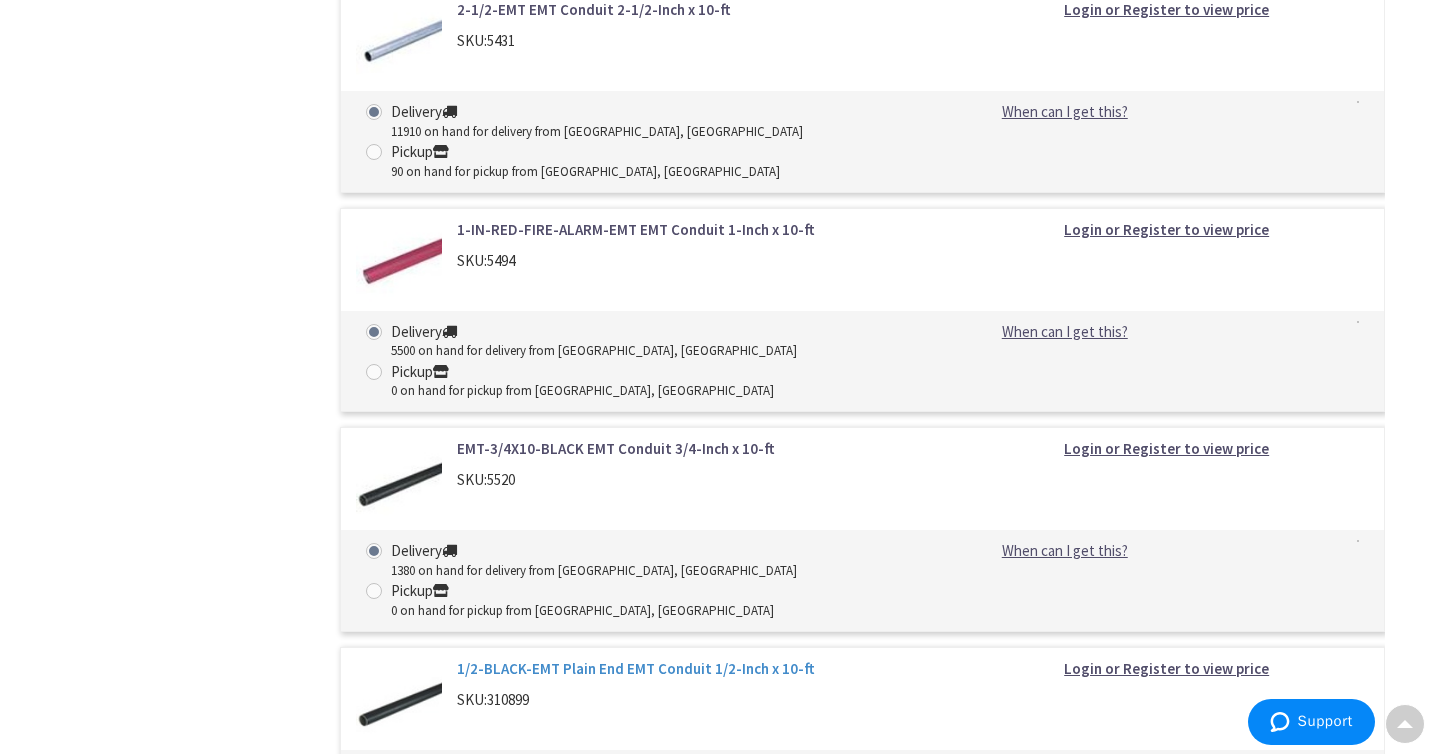 click on "1/2-BLACK-EMT Plain End EMT Conduit 1/2-Inch x 10-ft" at bounding box center (695, 668) 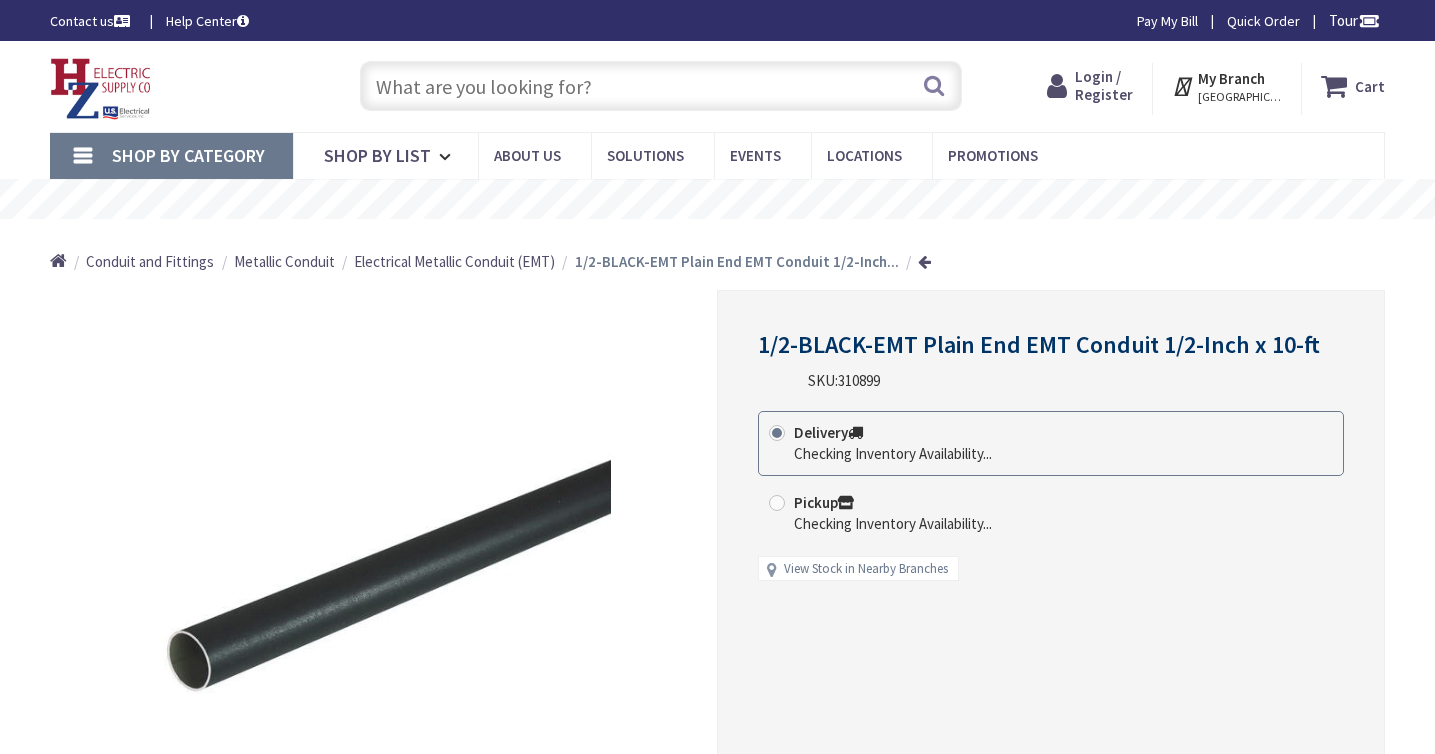 scroll, scrollTop: 0, scrollLeft: 0, axis: both 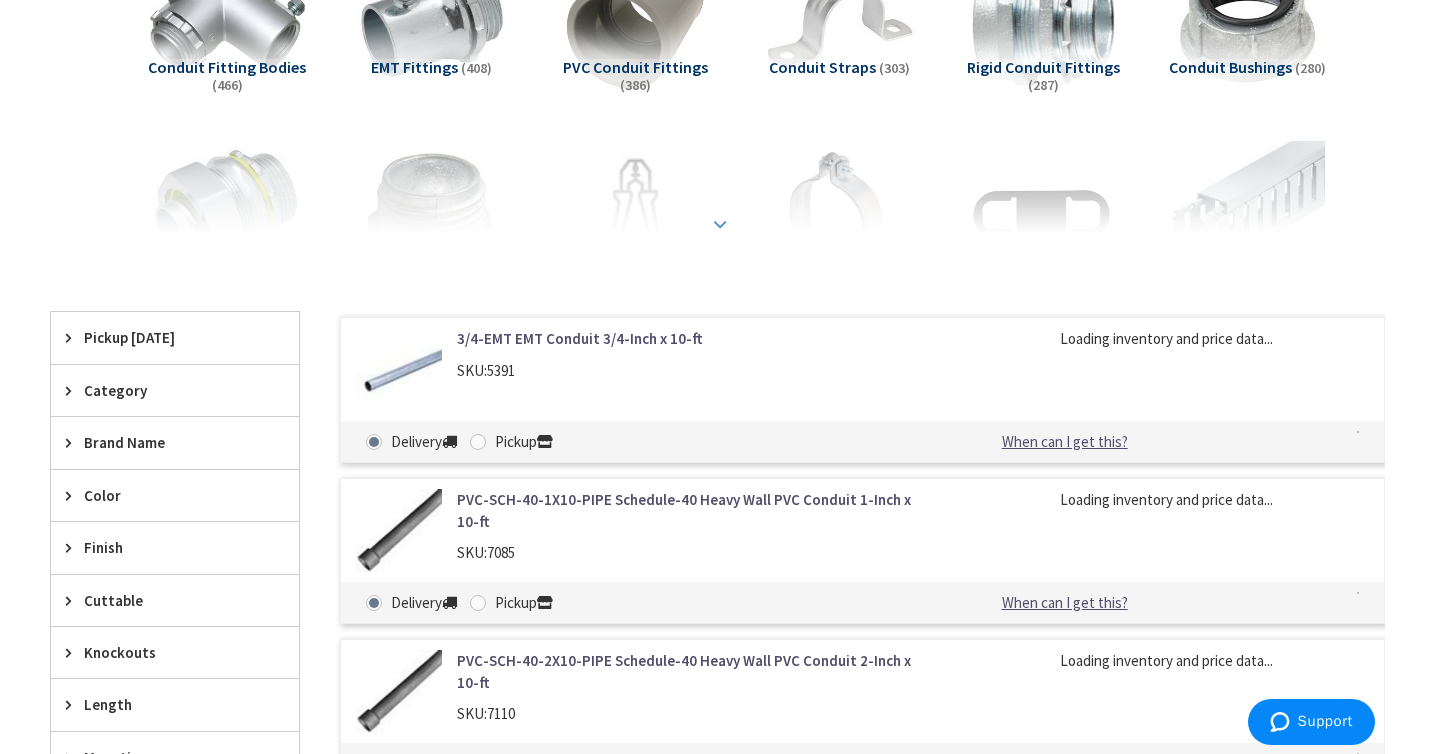click at bounding box center [720, 224] 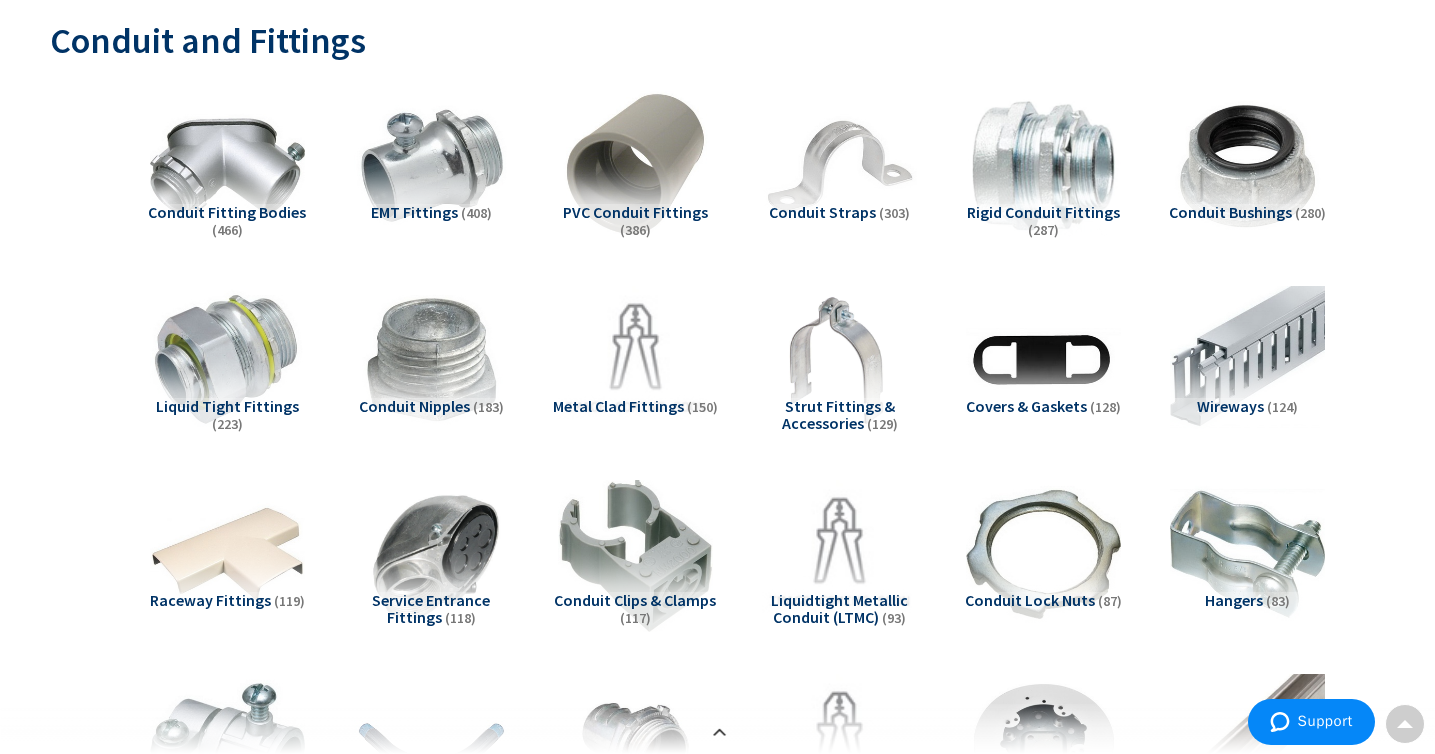 scroll, scrollTop: 283, scrollLeft: 0, axis: vertical 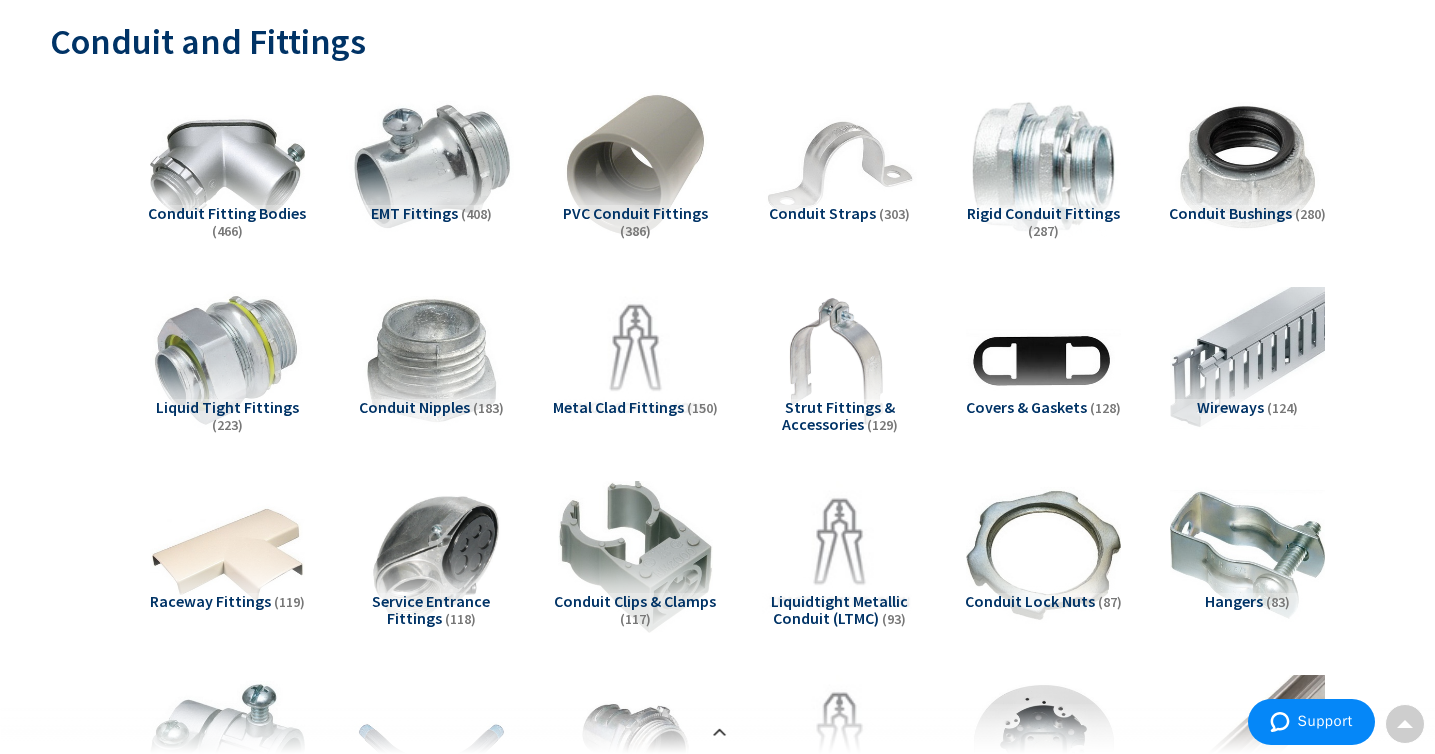 click at bounding box center [431, 167] 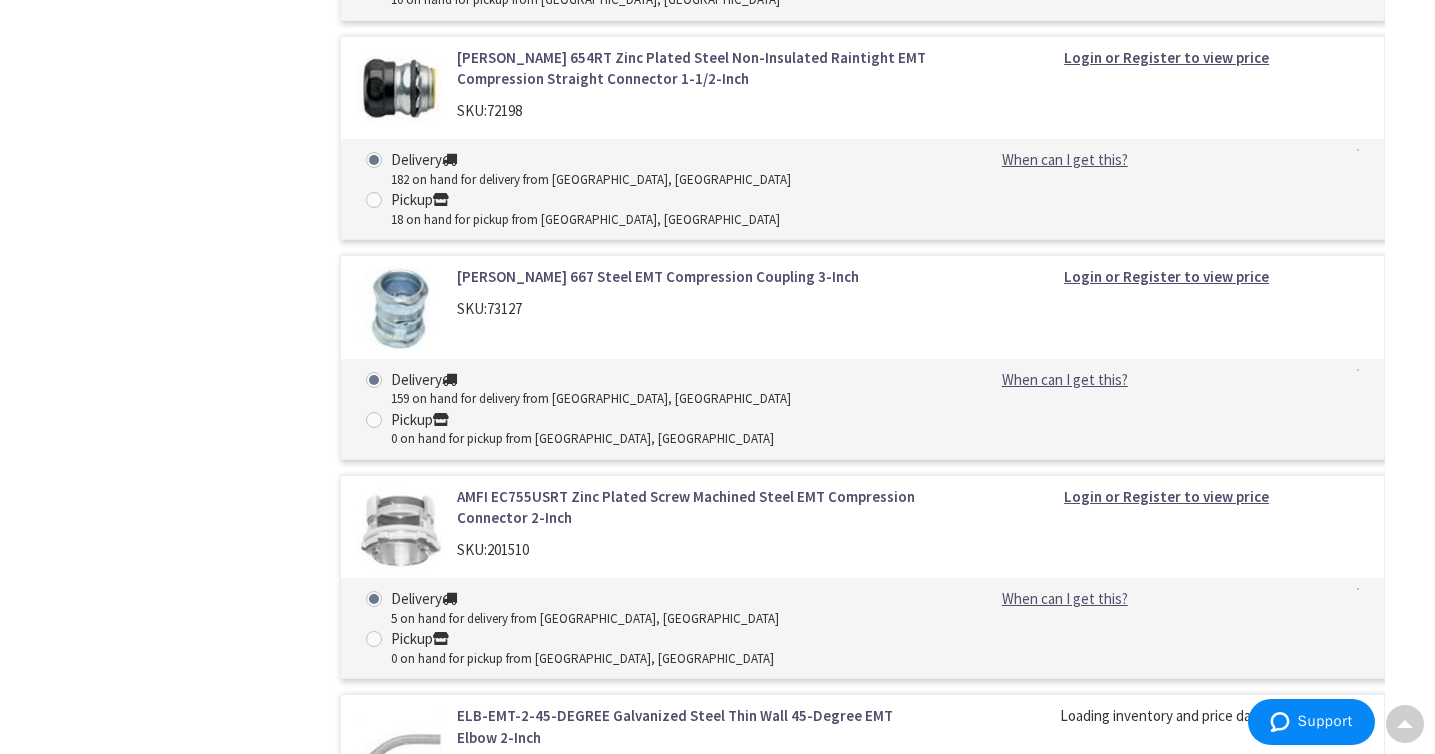 scroll, scrollTop: 13406, scrollLeft: 0, axis: vertical 